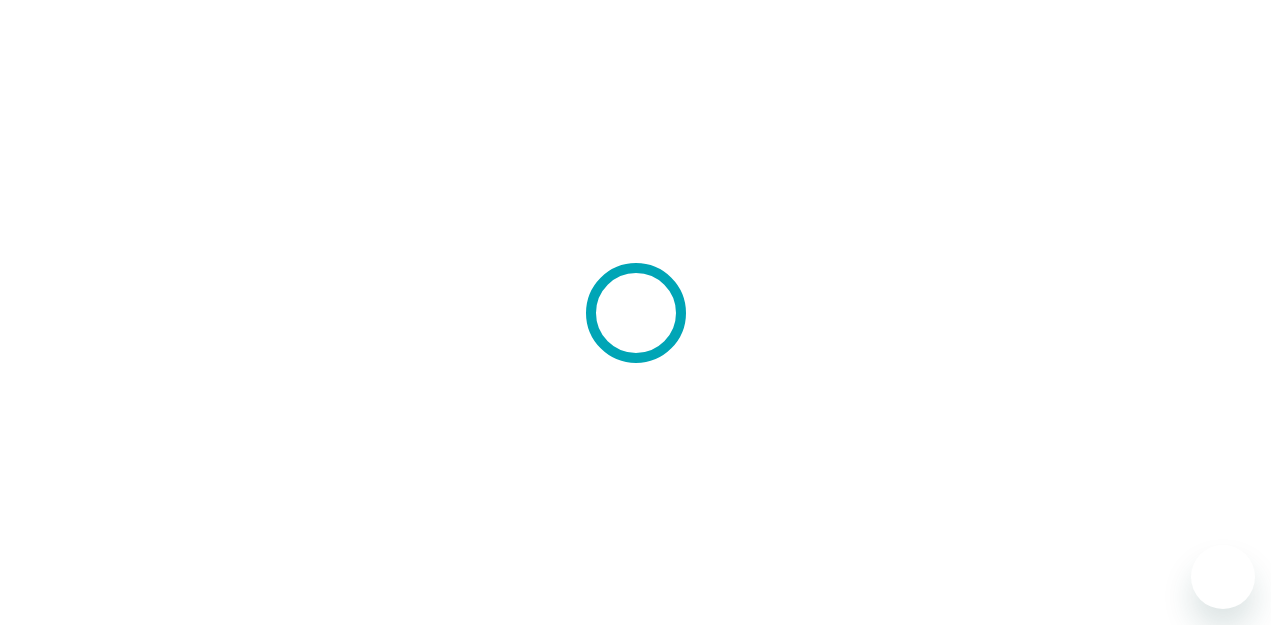 scroll, scrollTop: 0, scrollLeft: 0, axis: both 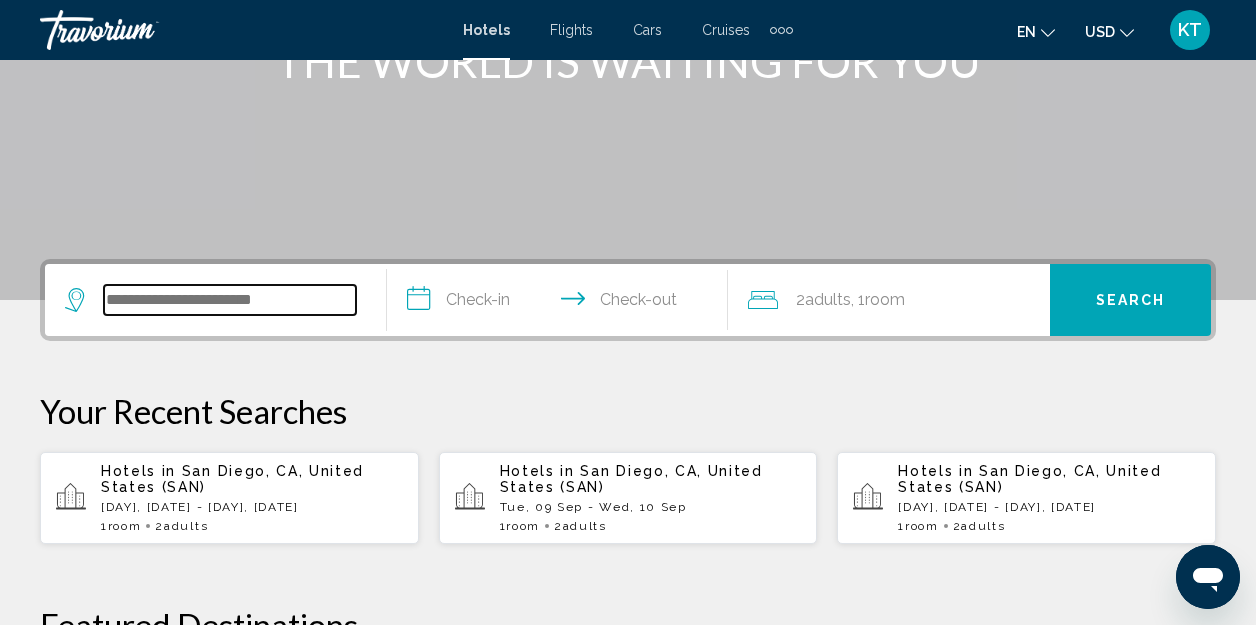 click at bounding box center (230, 300) 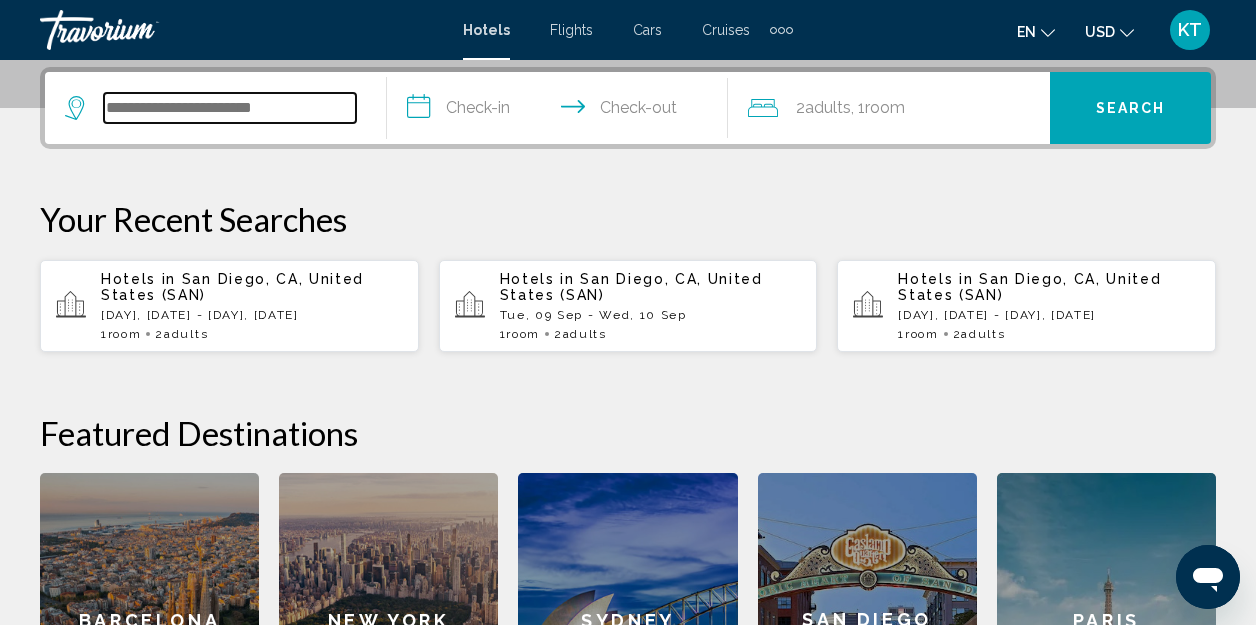 scroll, scrollTop: 494, scrollLeft: 0, axis: vertical 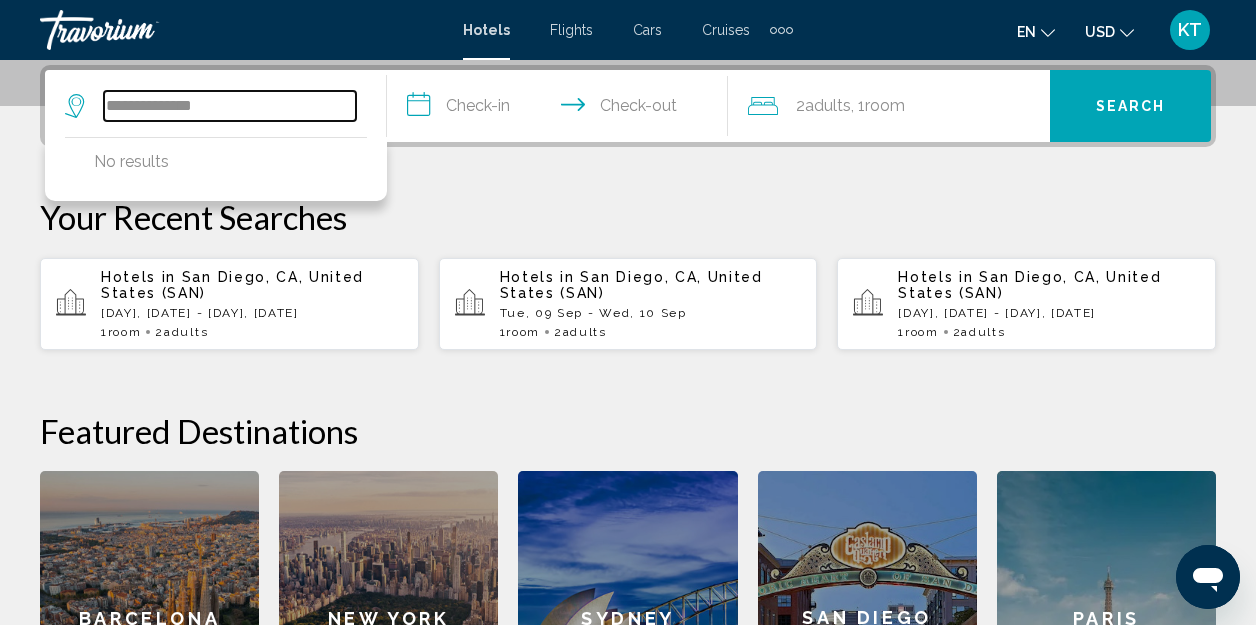 type on "**********" 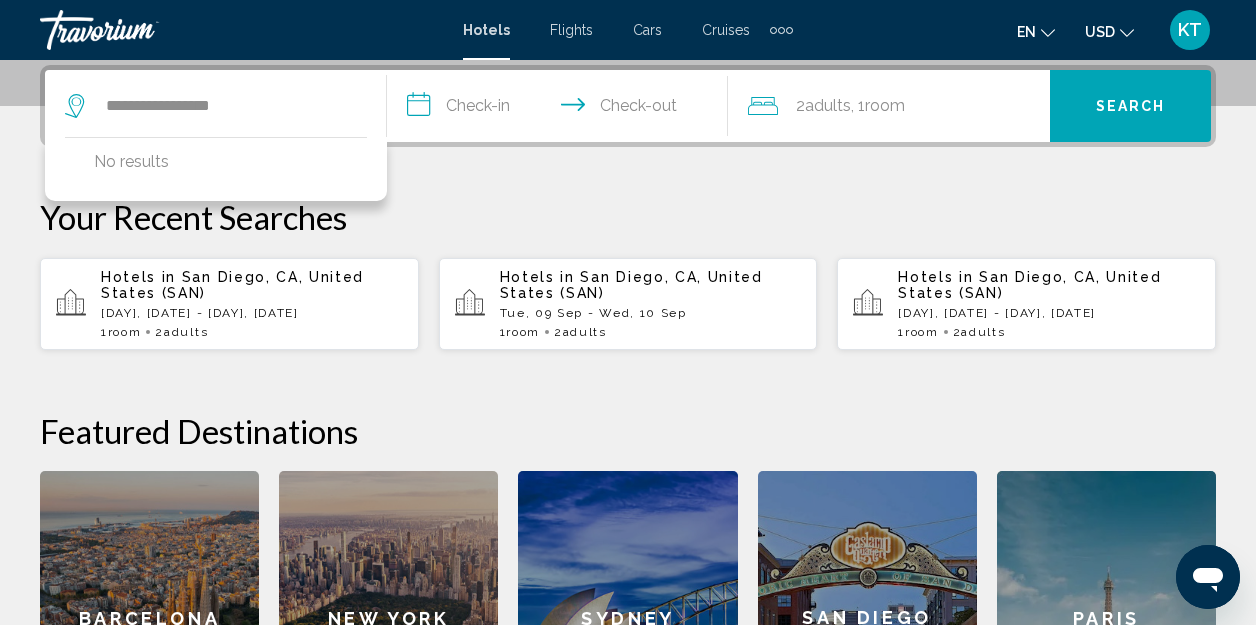 click on "**********" at bounding box center (562, 109) 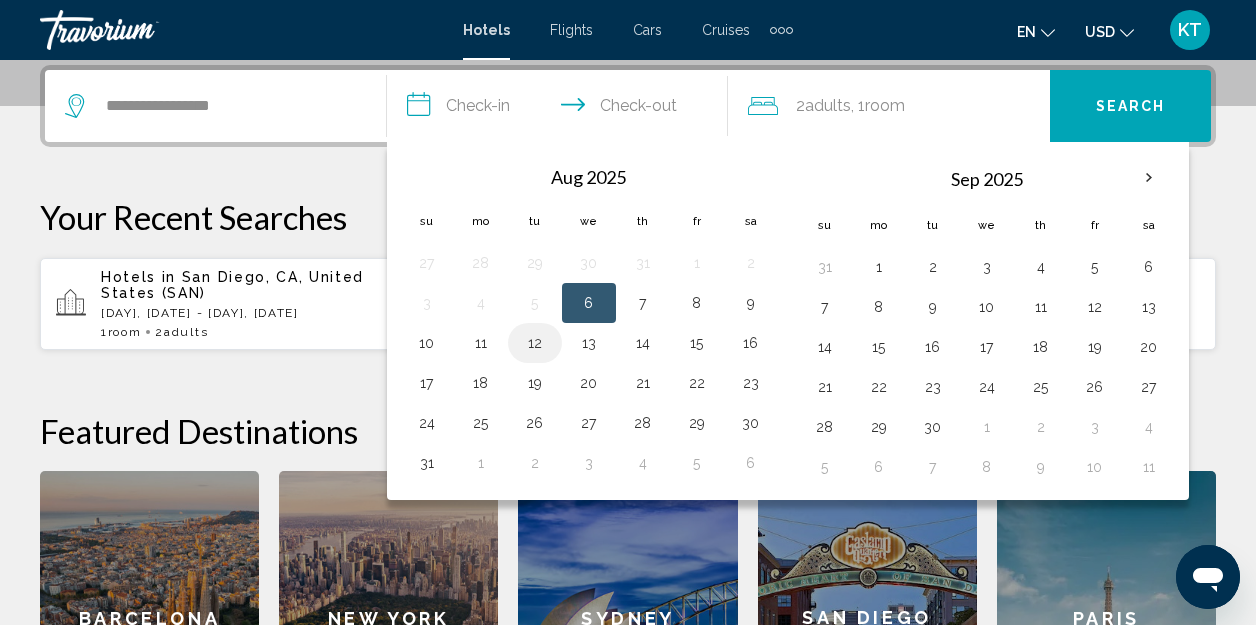 click on "12" at bounding box center (535, 343) 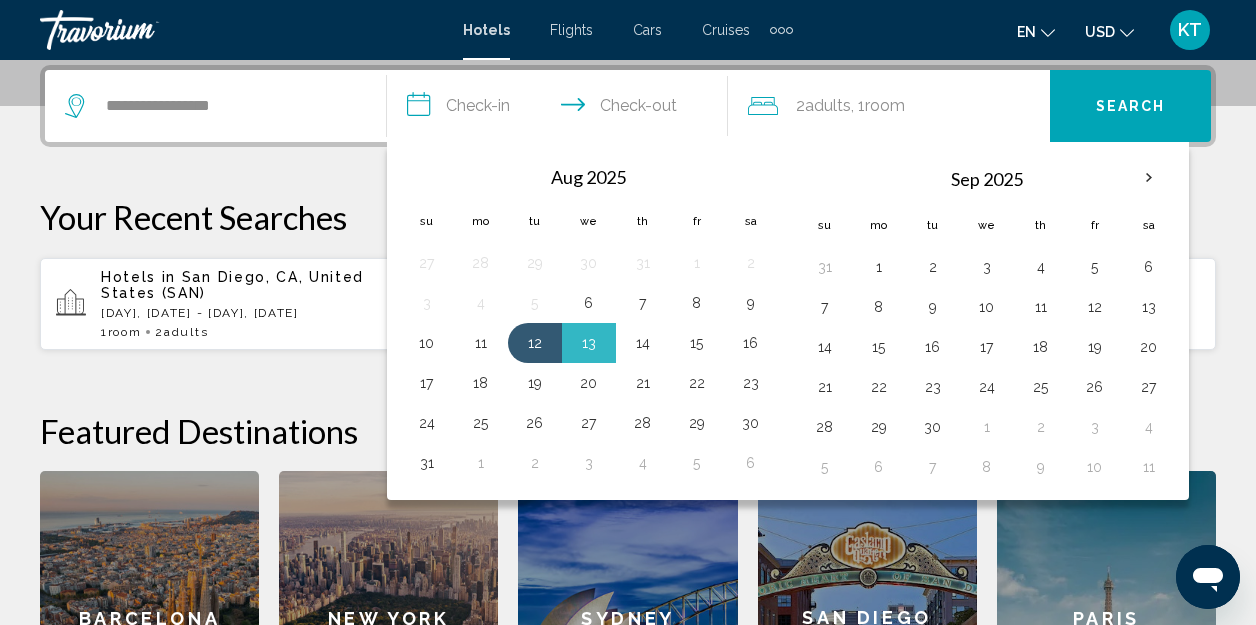 click on "14" at bounding box center (643, 343) 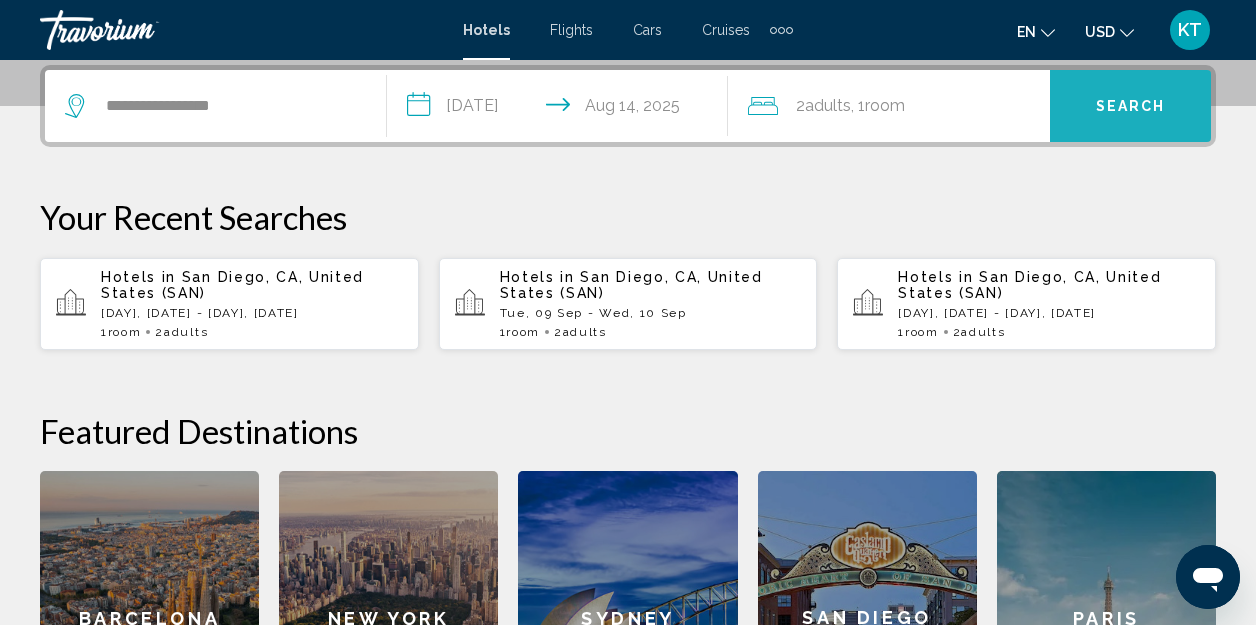 click on "Search" at bounding box center [1131, 105] 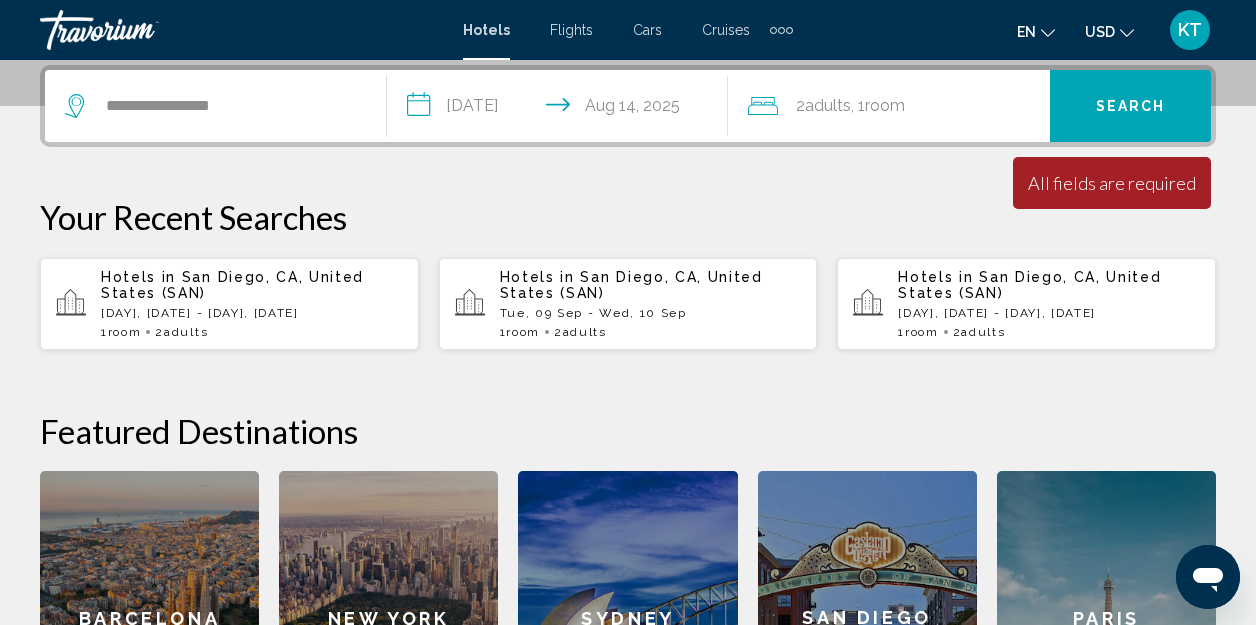 click on "San Diego, CA, United States (SAN)" at bounding box center (232, 285) 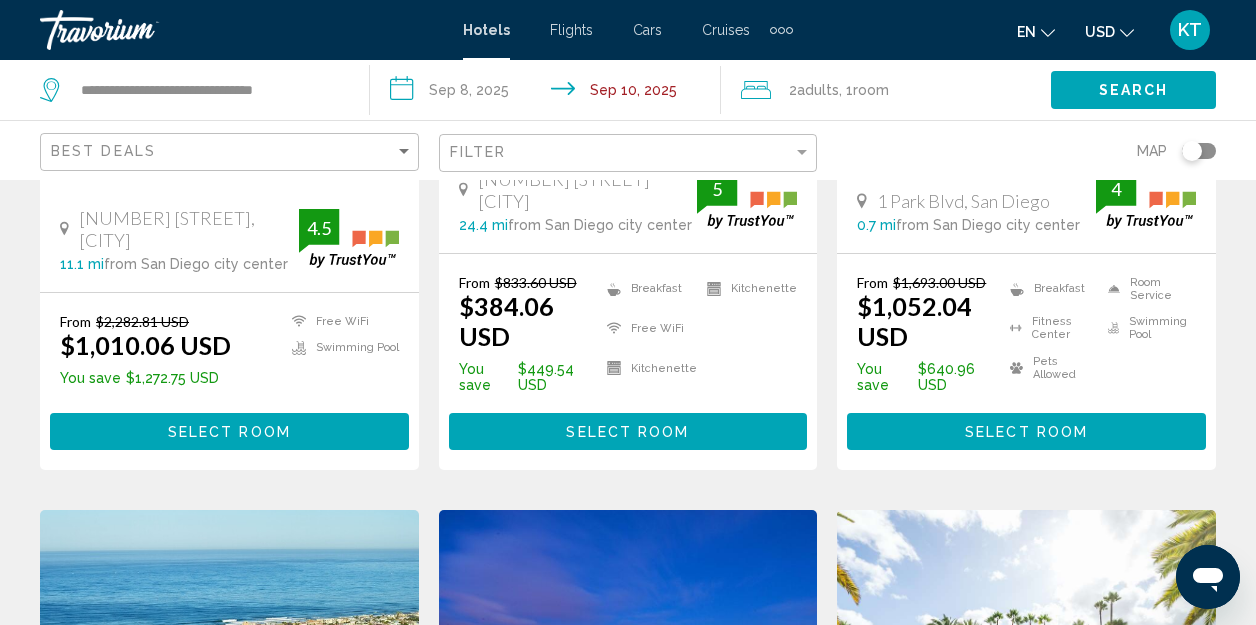 scroll, scrollTop: 0, scrollLeft: 0, axis: both 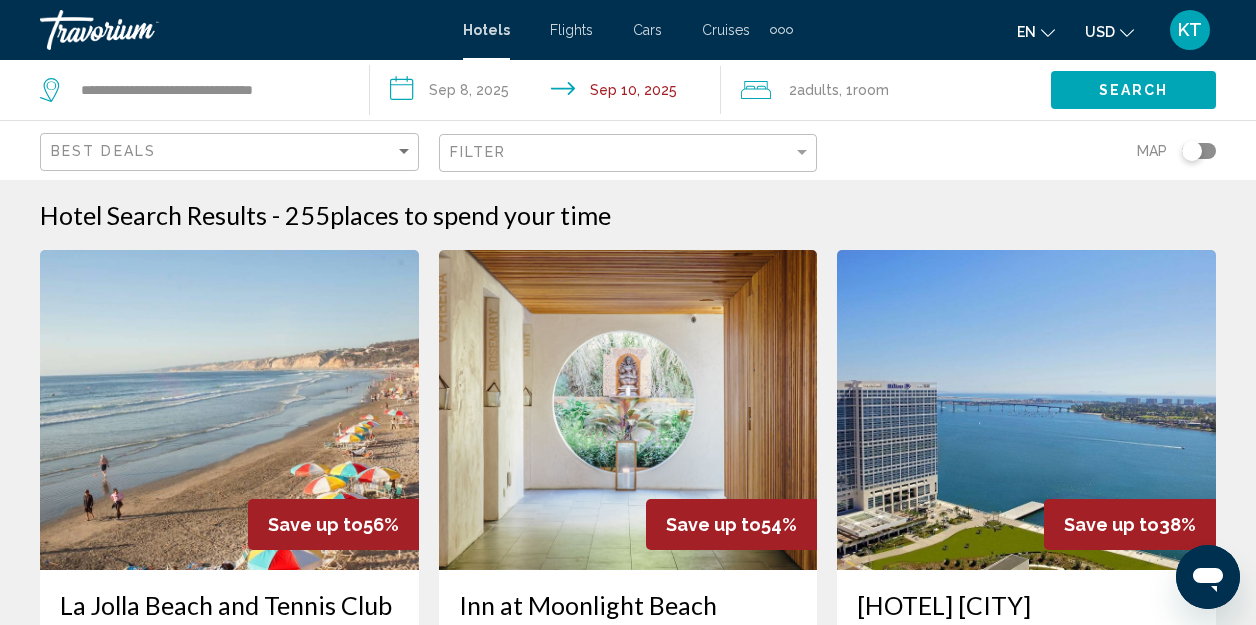 click on "**********" at bounding box center [549, 93] 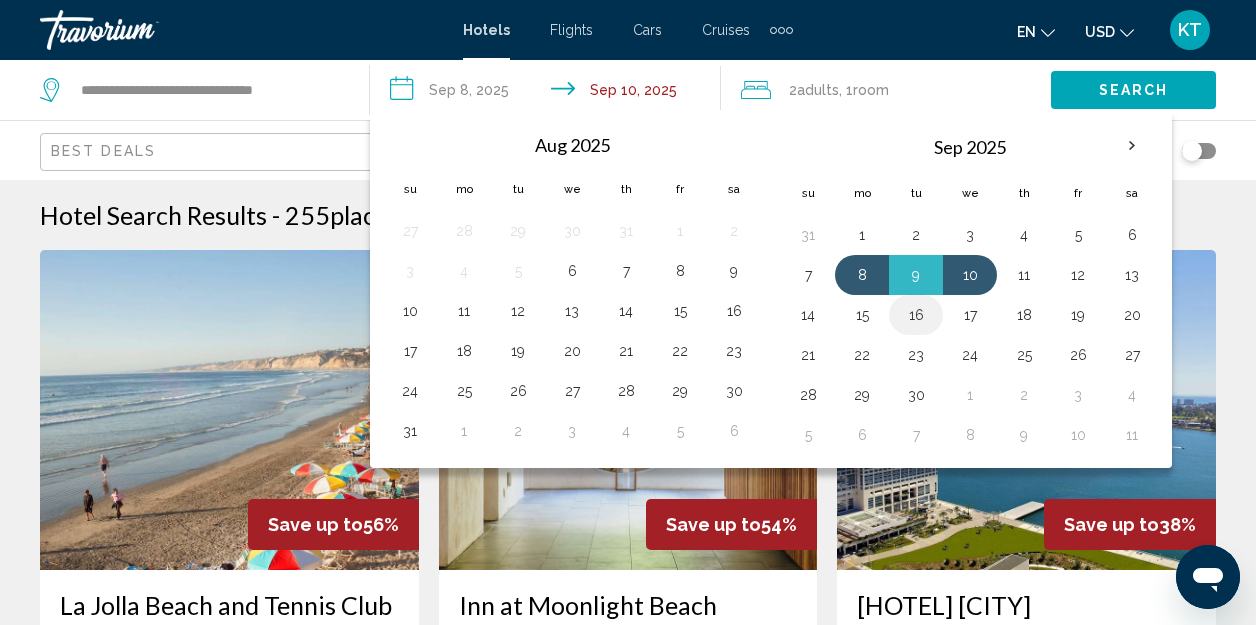 click on "16" at bounding box center (916, 315) 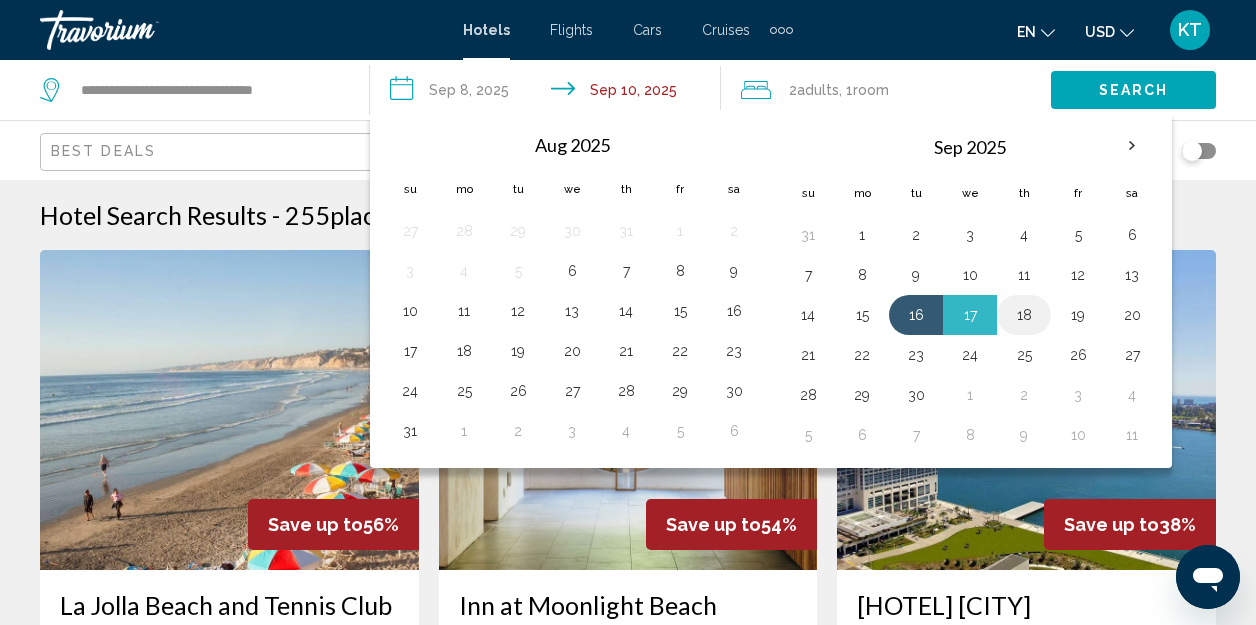 click on "18" at bounding box center [1024, 315] 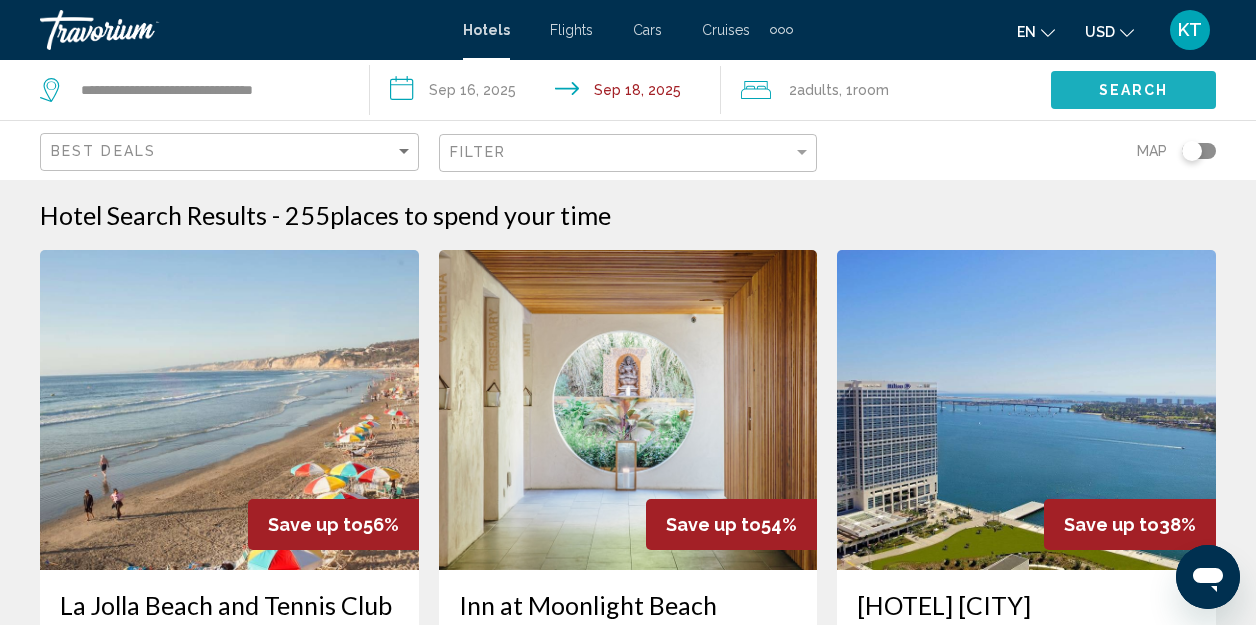 click on "Search" 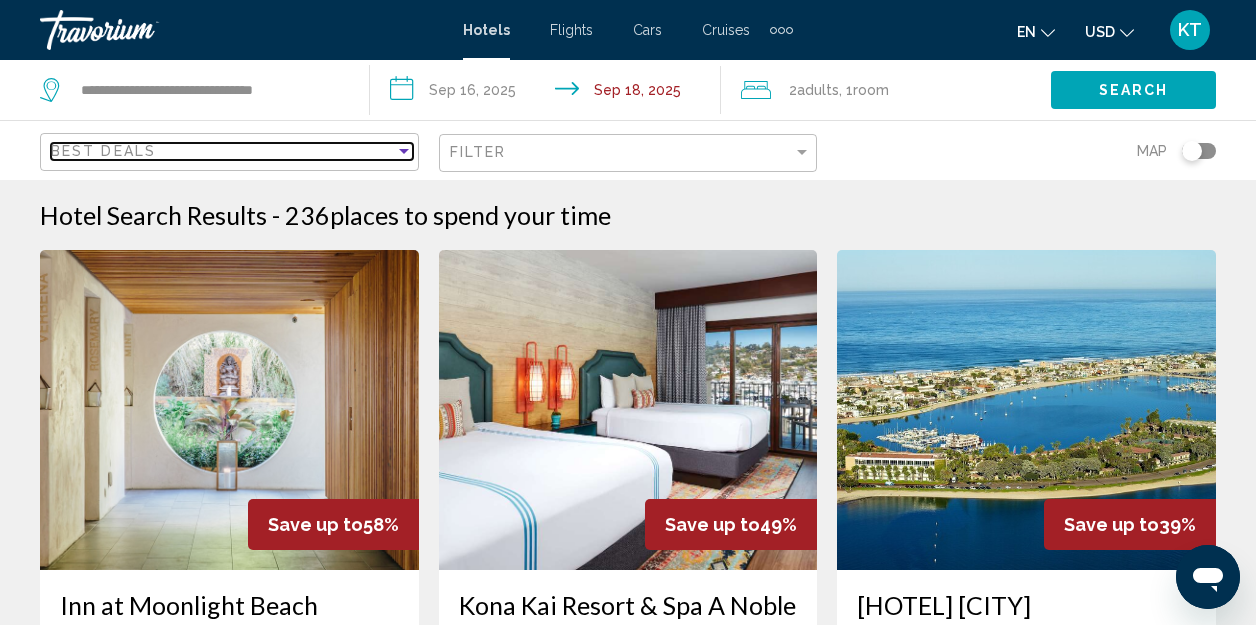 click at bounding box center (404, 151) 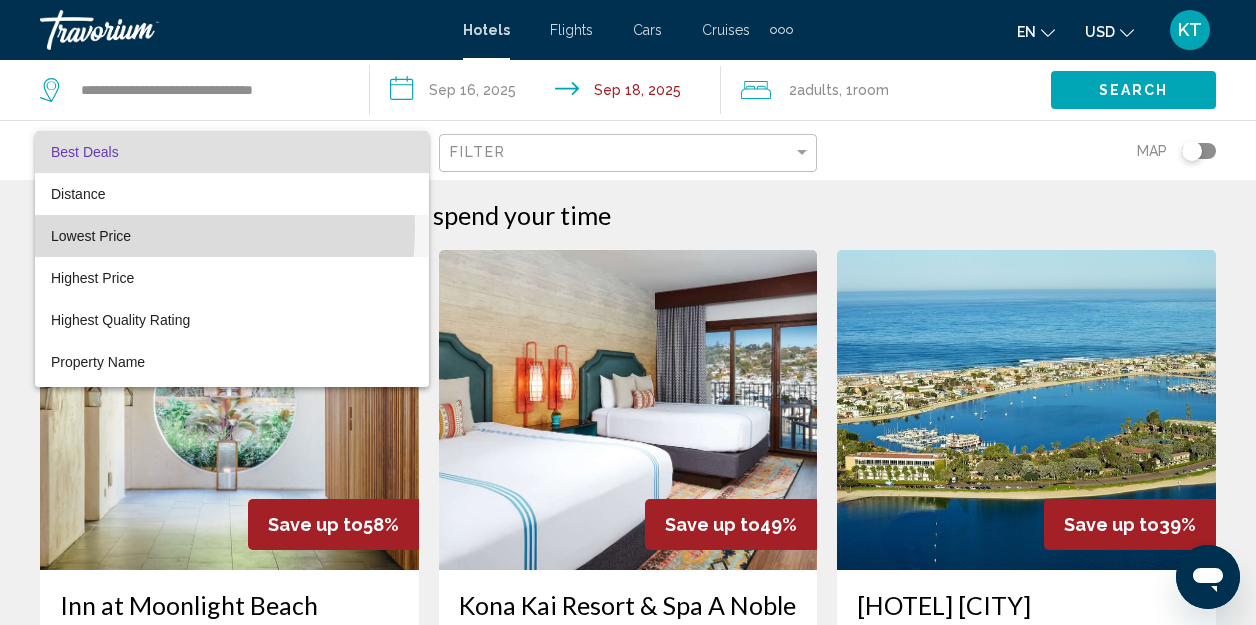 click on "Lowest Price" at bounding box center (91, 236) 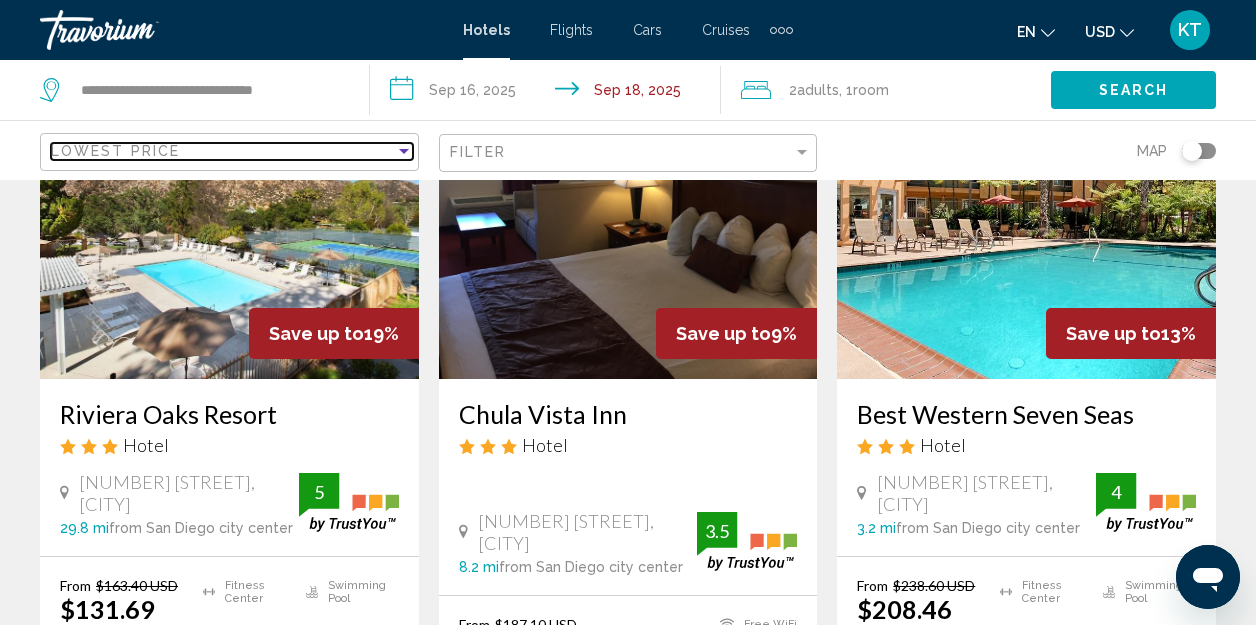 scroll, scrollTop: 200, scrollLeft: 0, axis: vertical 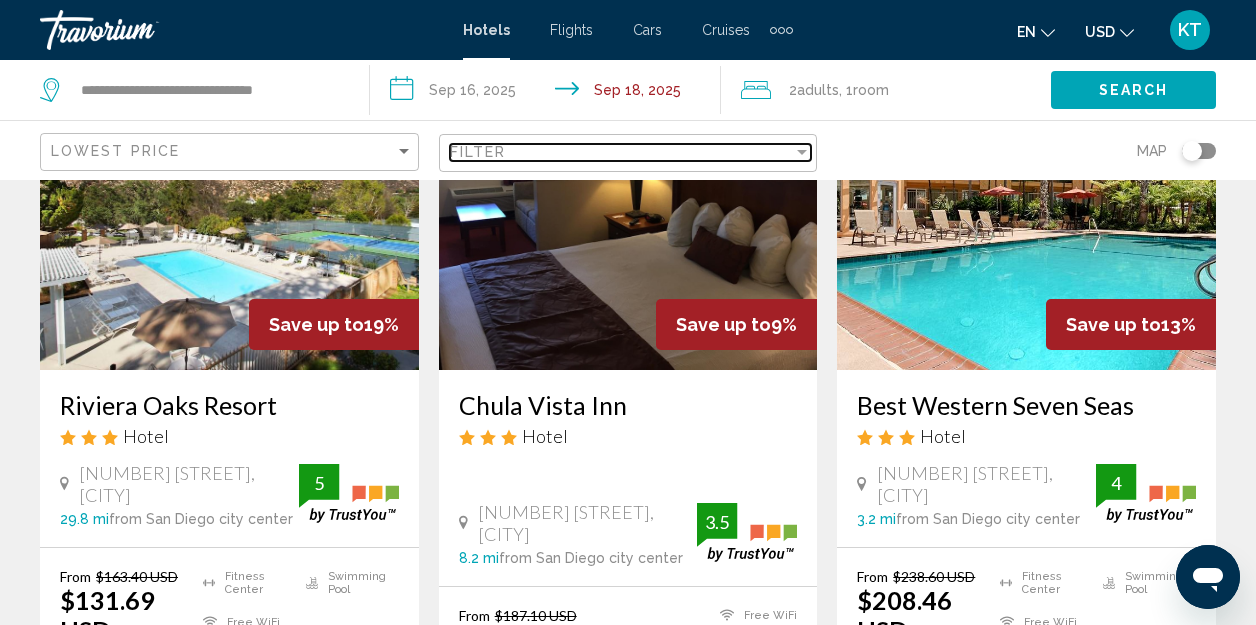 click on "Filter" at bounding box center [622, 152] 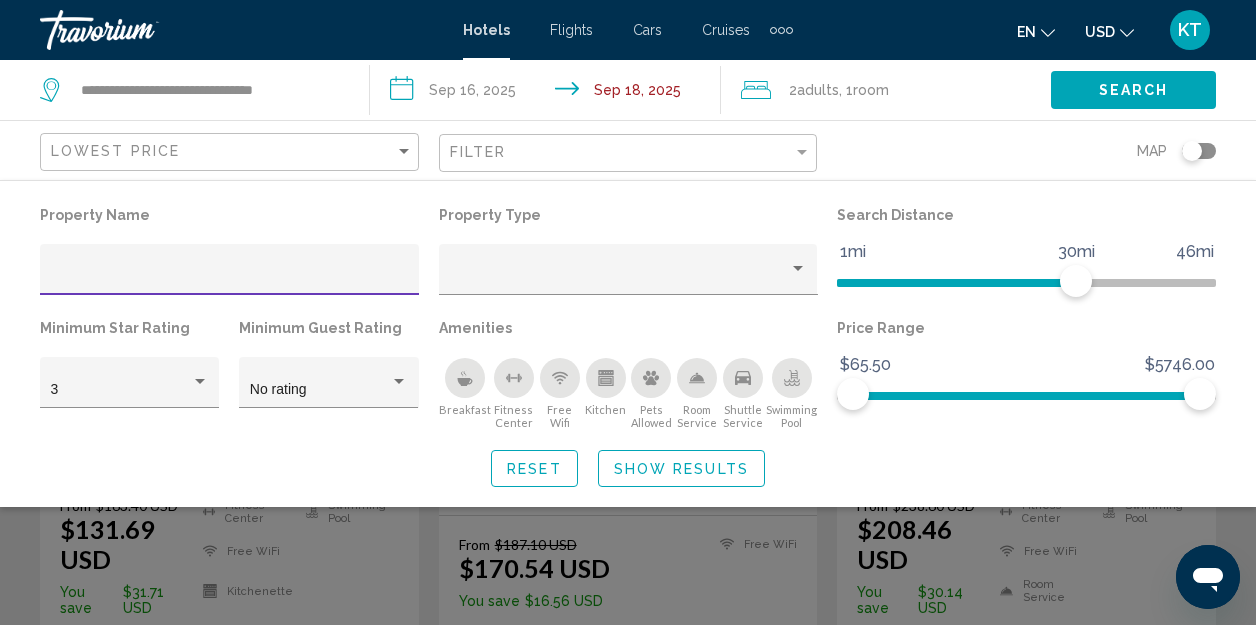 scroll, scrollTop: 300, scrollLeft: 0, axis: vertical 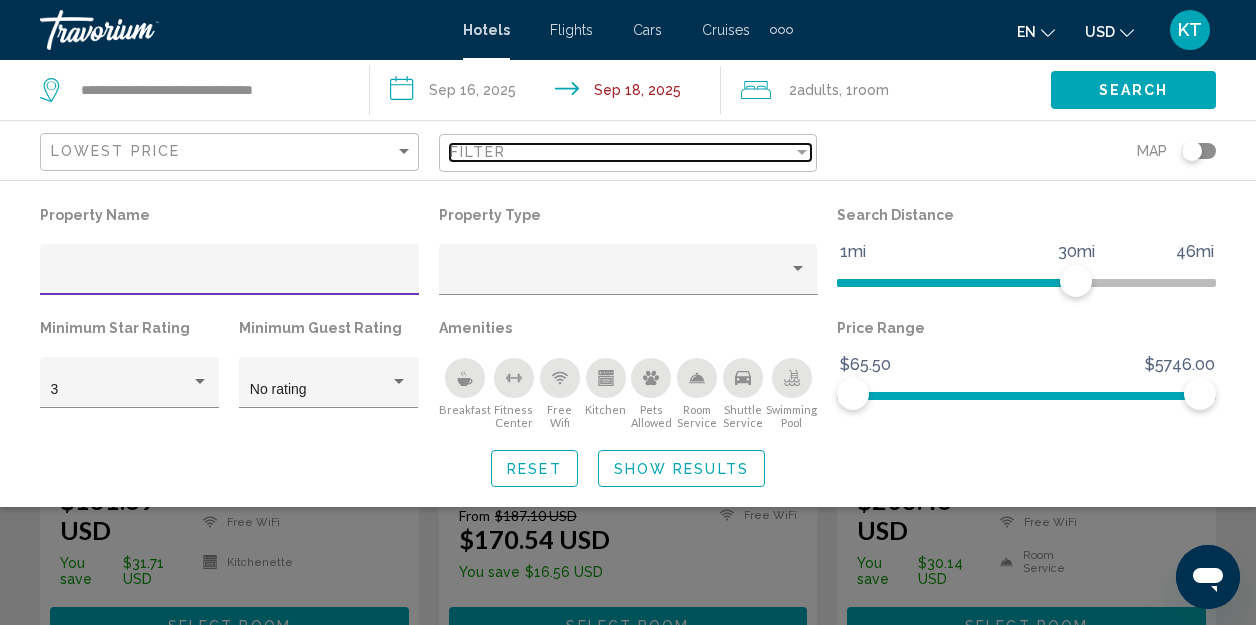 click at bounding box center [802, 152] 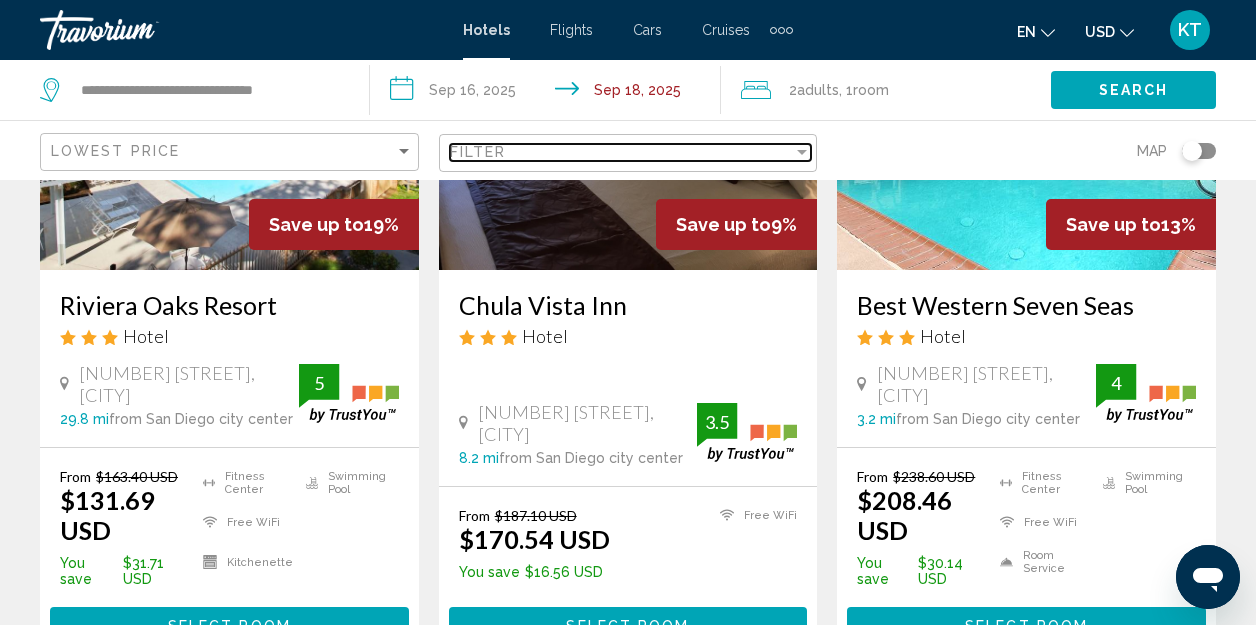 click at bounding box center [802, 152] 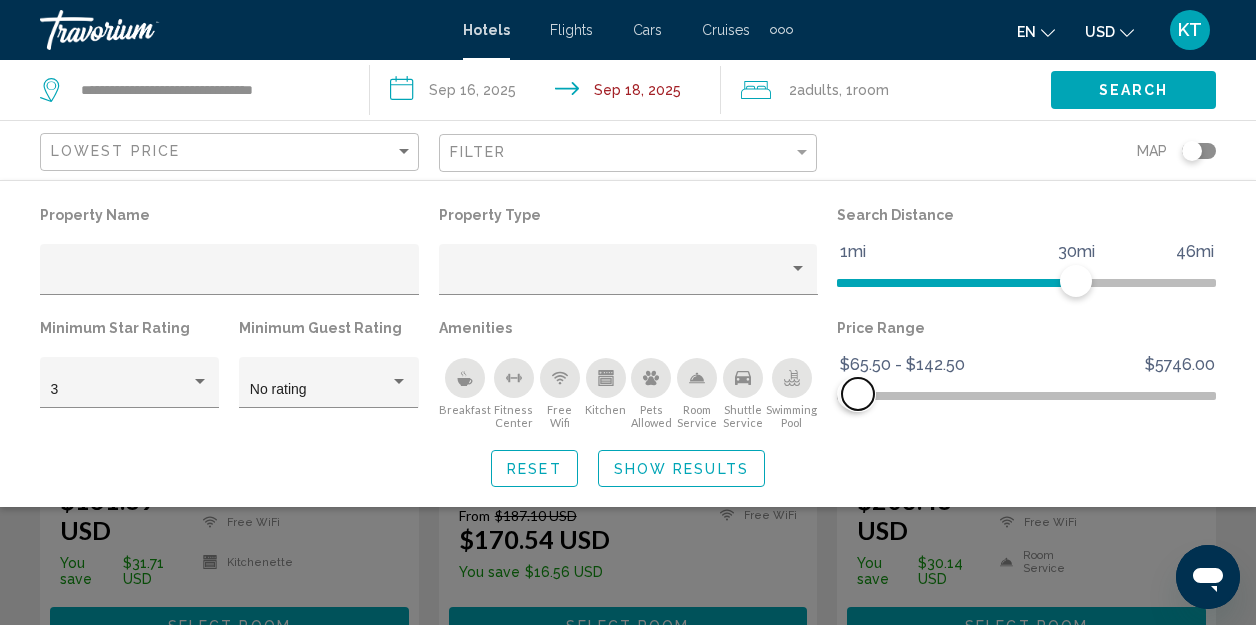 drag, startPoint x: 1204, startPoint y: 394, endPoint x: 858, endPoint y: 407, distance: 346.24414 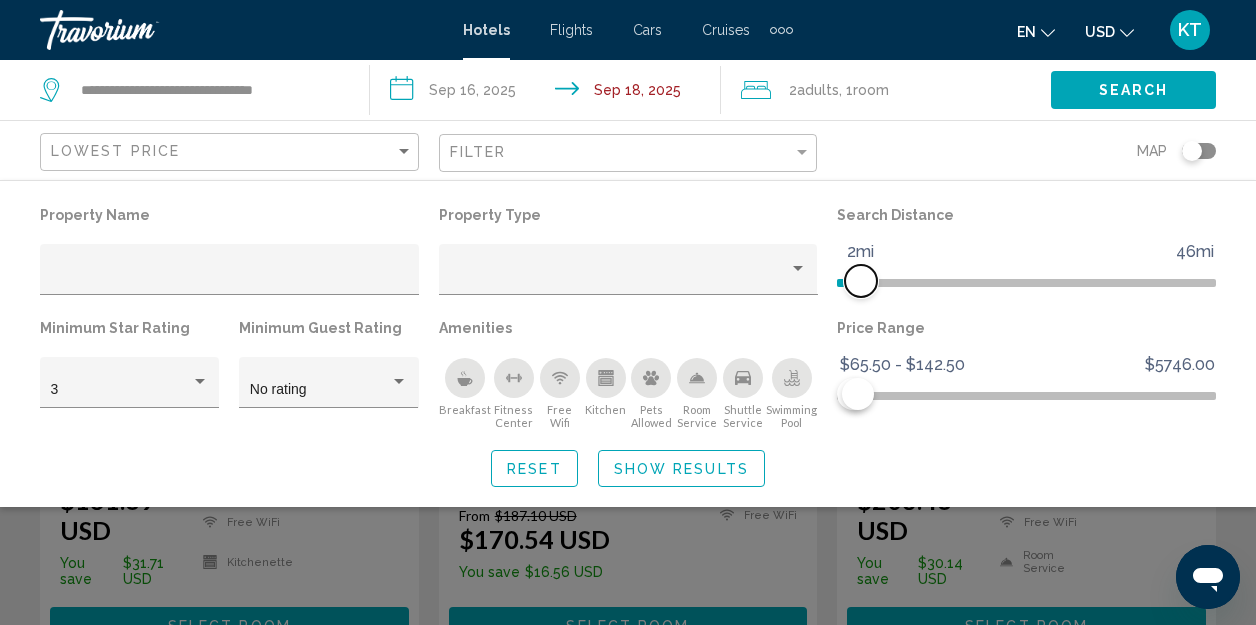 drag, startPoint x: 1071, startPoint y: 283, endPoint x: 860, endPoint y: 288, distance: 211.05923 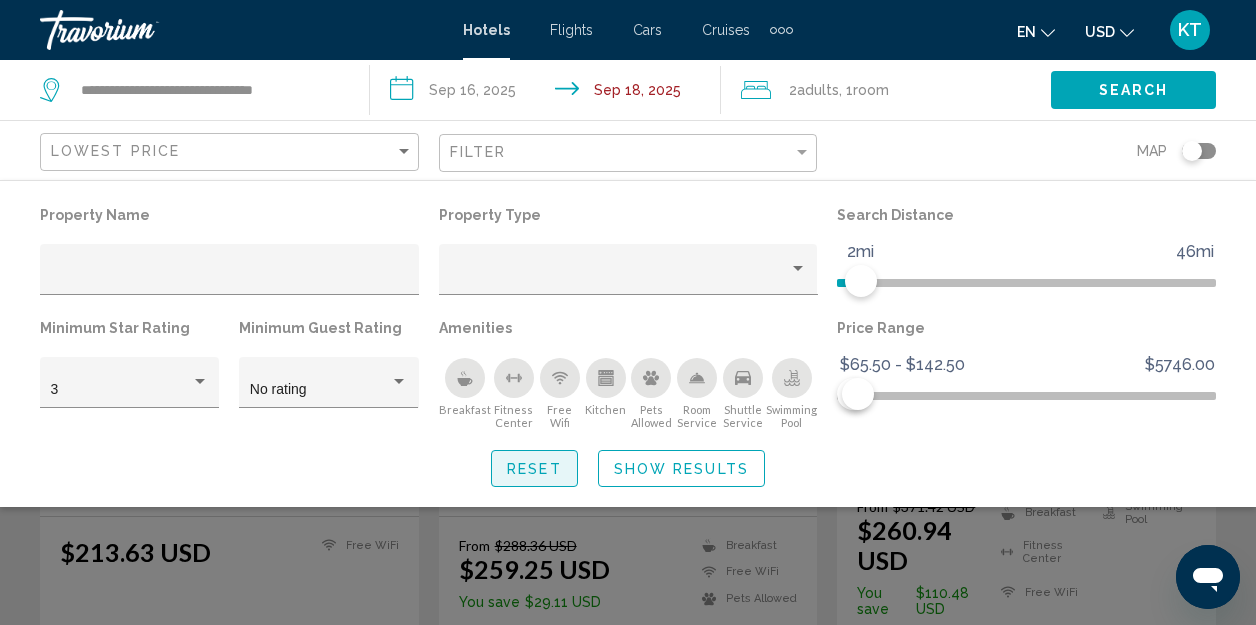 click on "Reset" 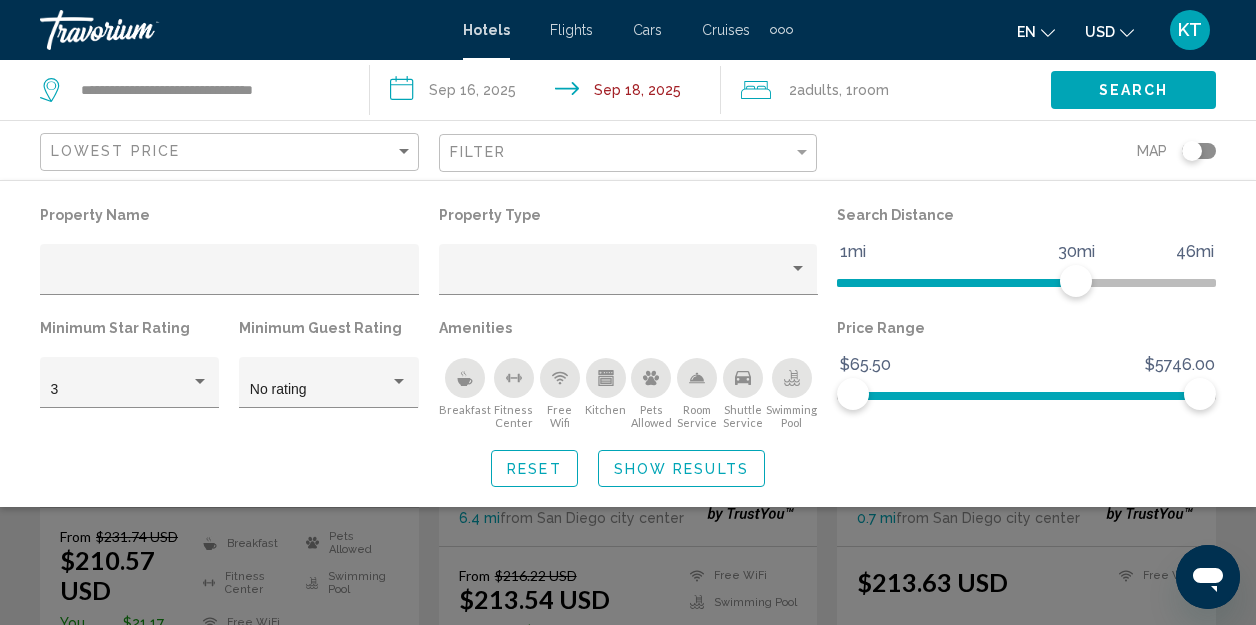click on "Show Results" 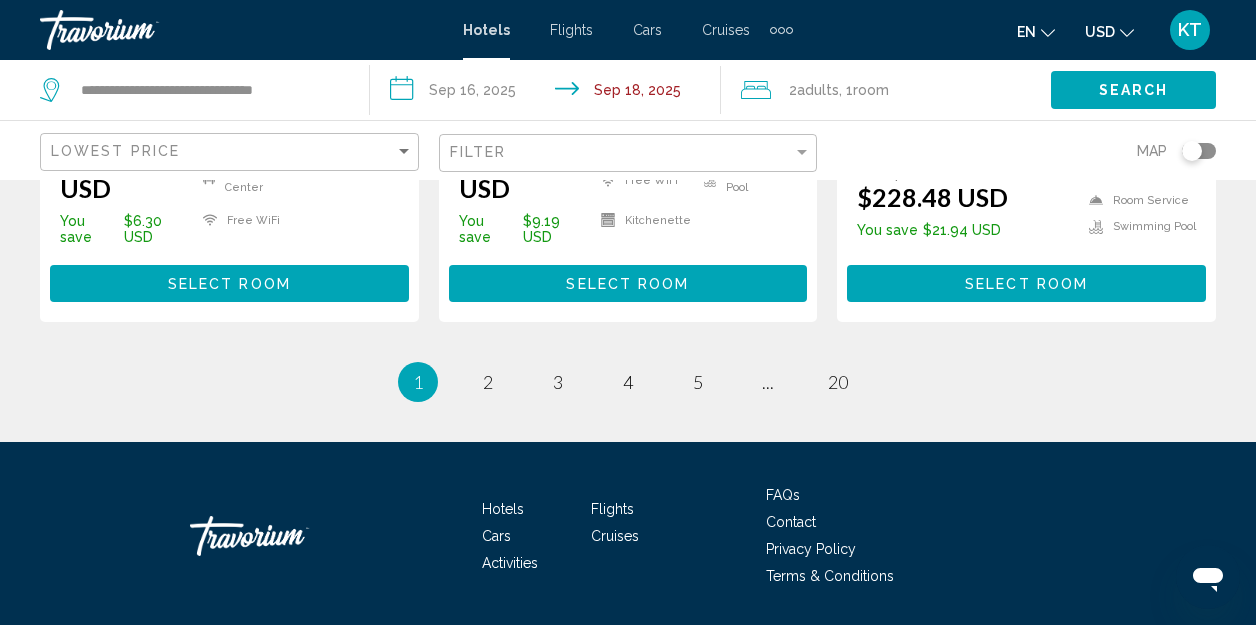 scroll, scrollTop: 3000, scrollLeft: 0, axis: vertical 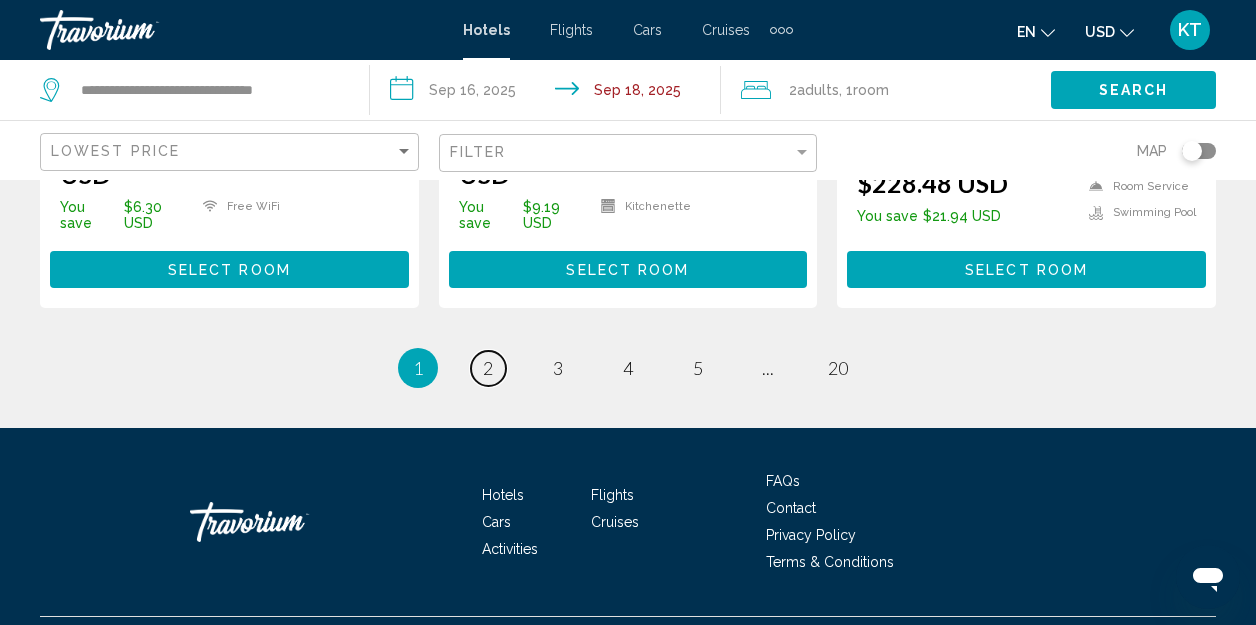click on "2" at bounding box center (488, 368) 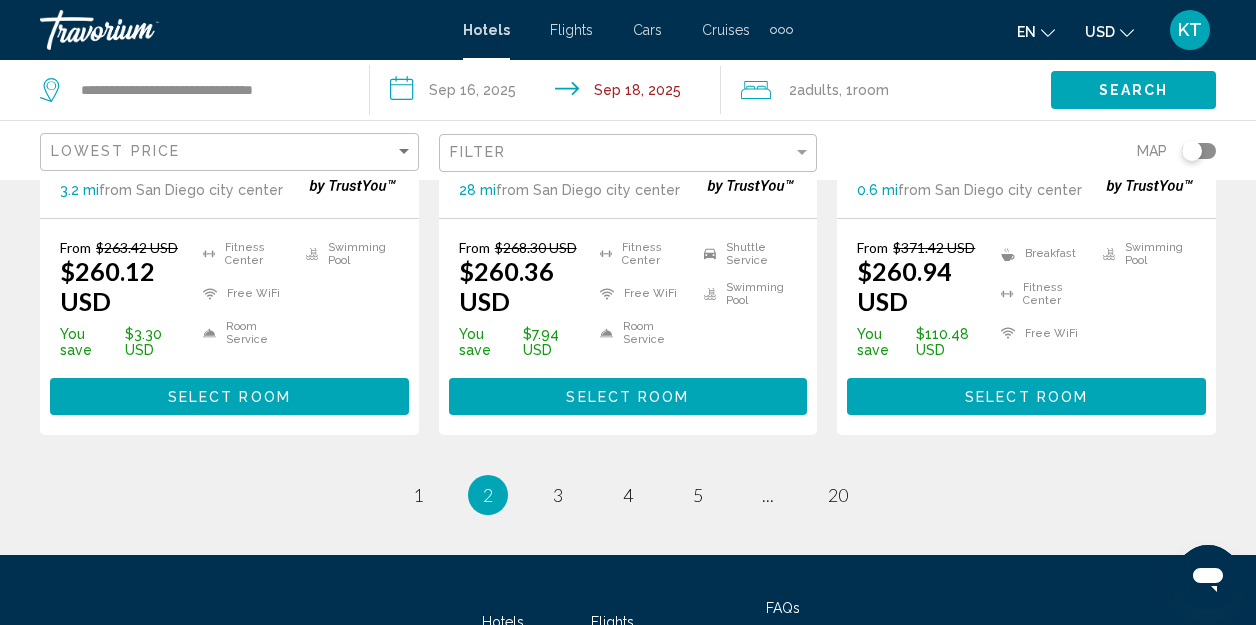 scroll, scrollTop: 2900, scrollLeft: 0, axis: vertical 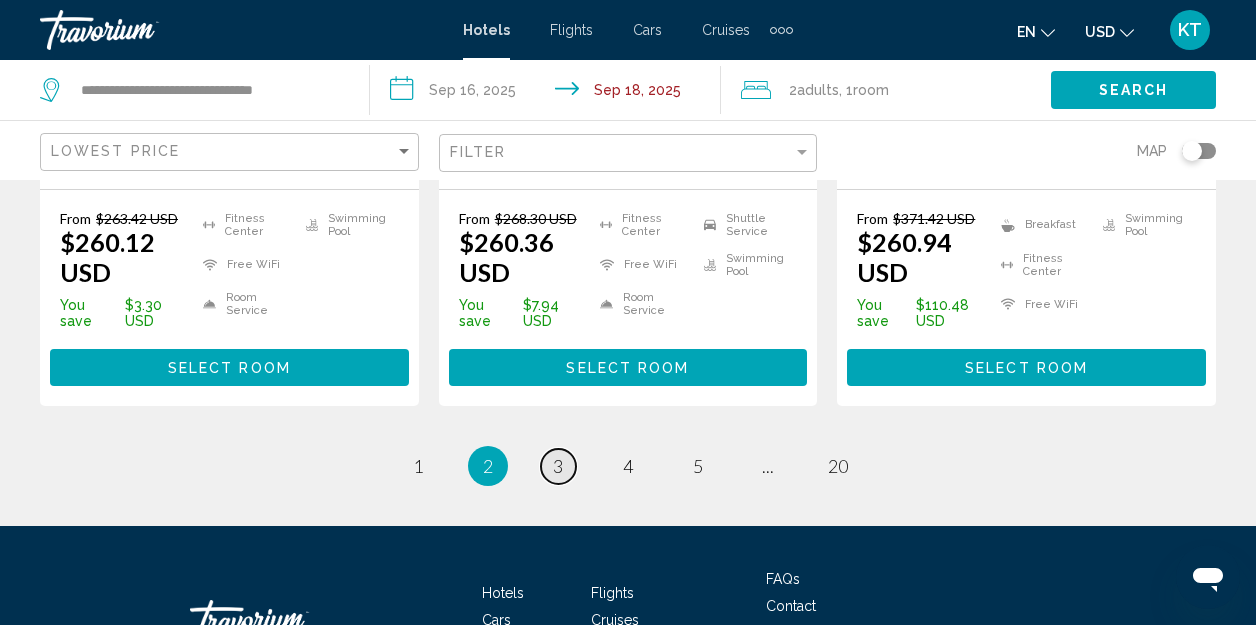 click on "3" at bounding box center [558, 466] 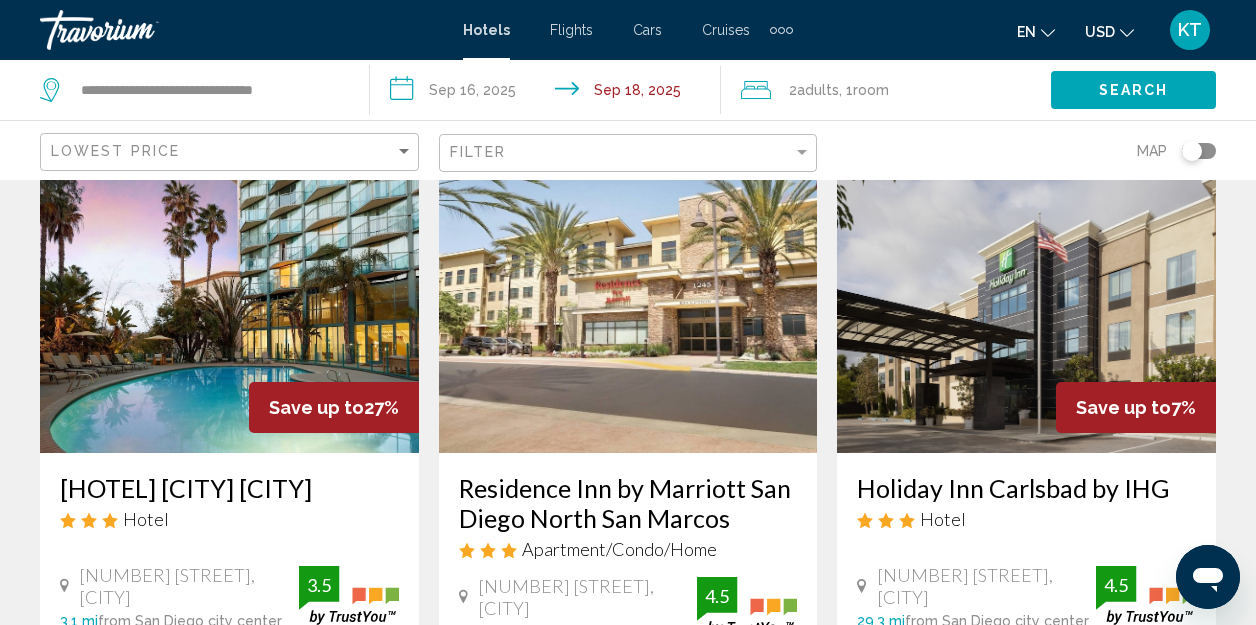 scroll, scrollTop: 2700, scrollLeft: 0, axis: vertical 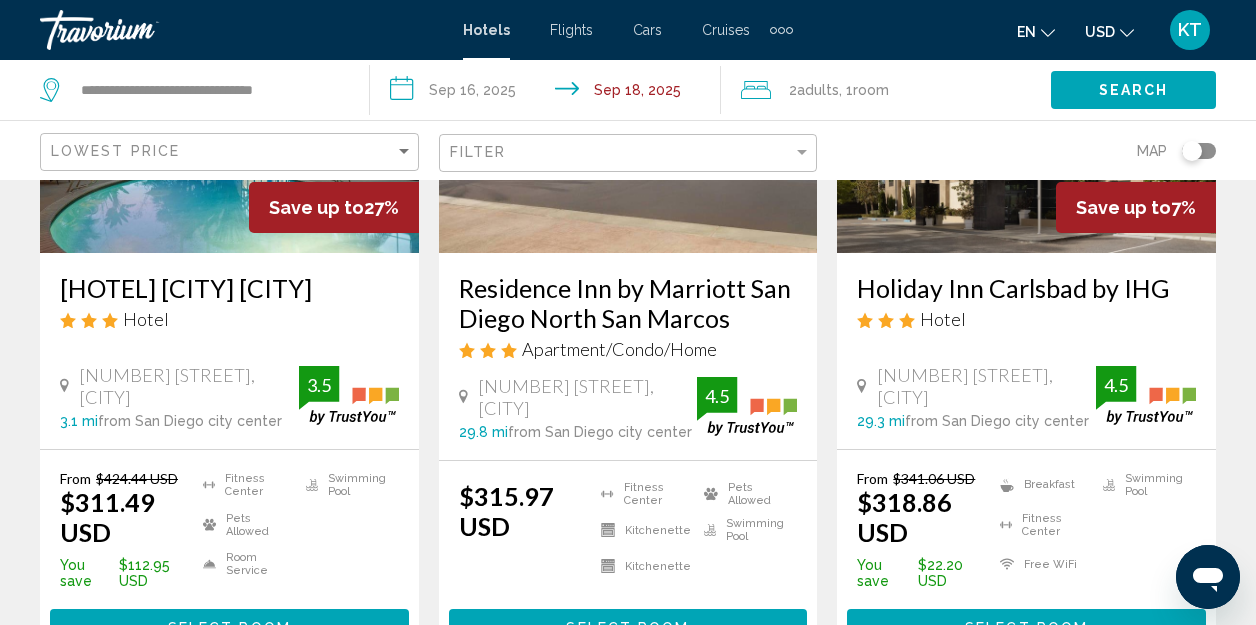 click on "**********" at bounding box center [549, 93] 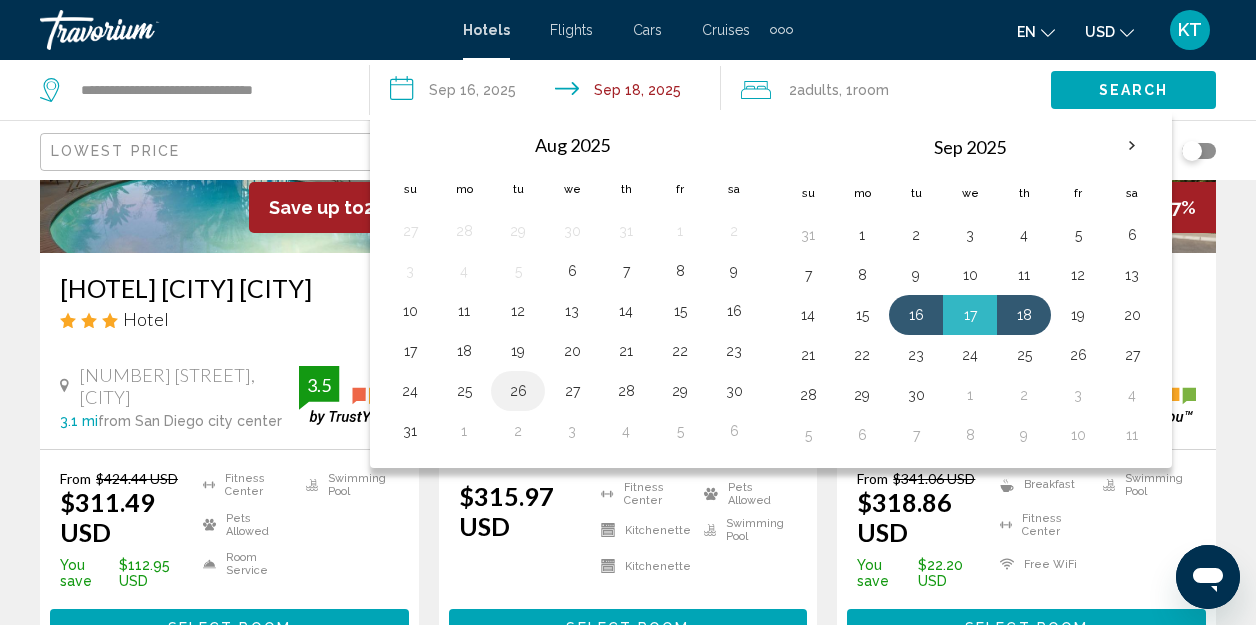 click on "26" at bounding box center [518, 391] 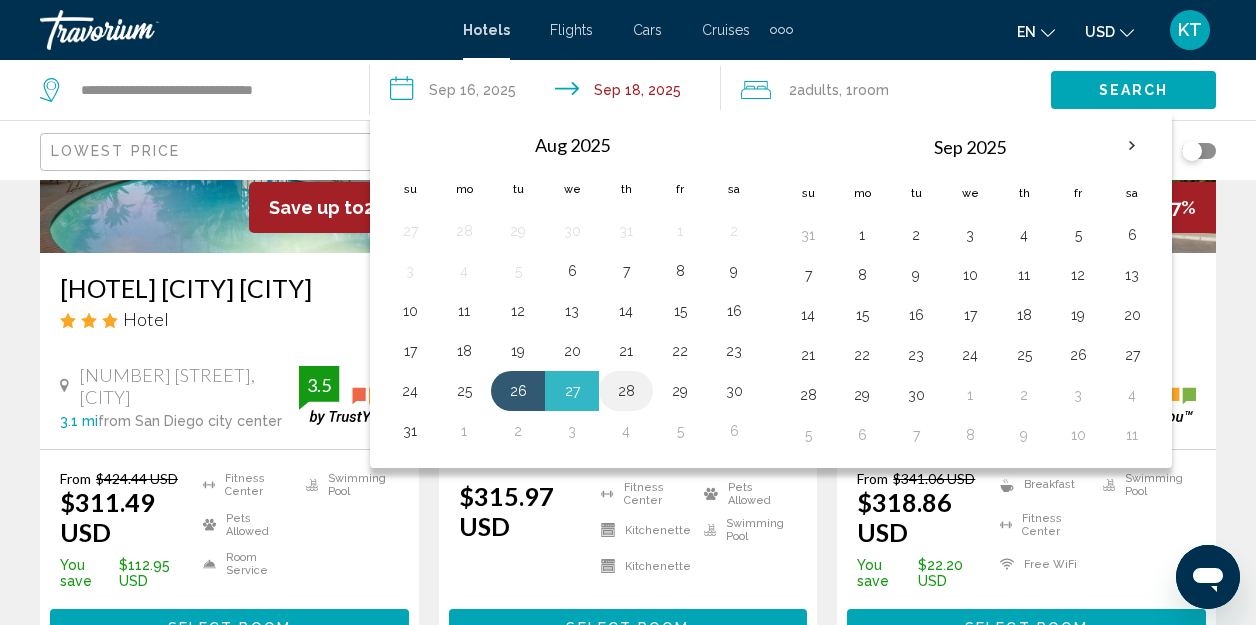 click on "28" at bounding box center (626, 391) 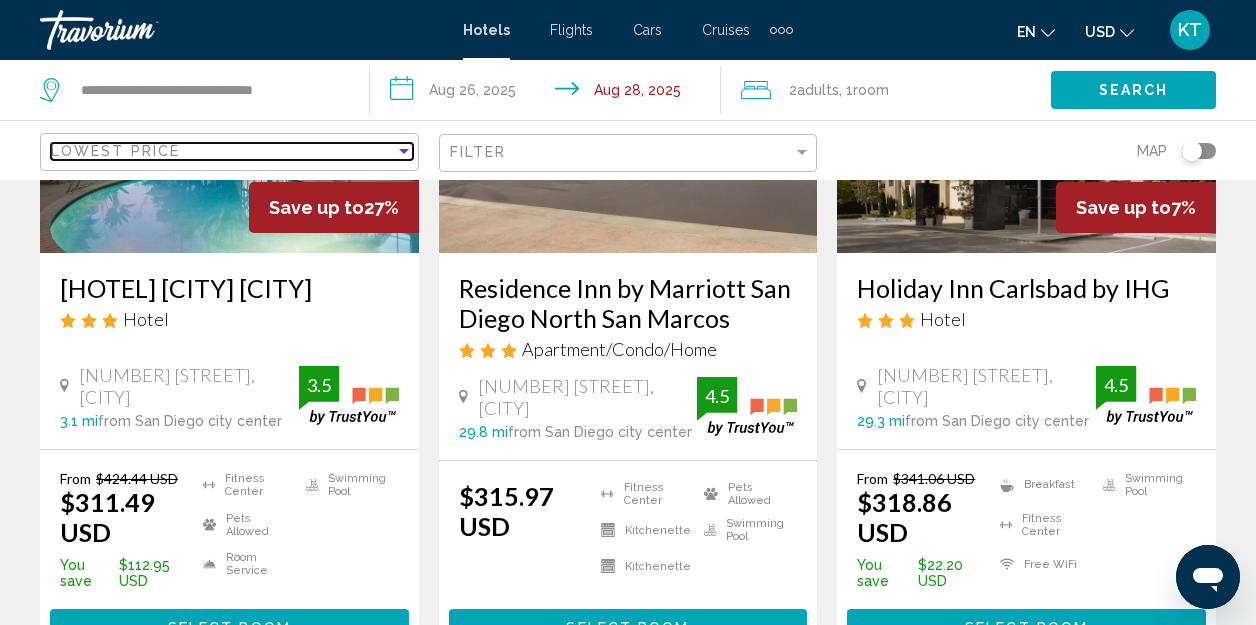 click at bounding box center (404, 151) 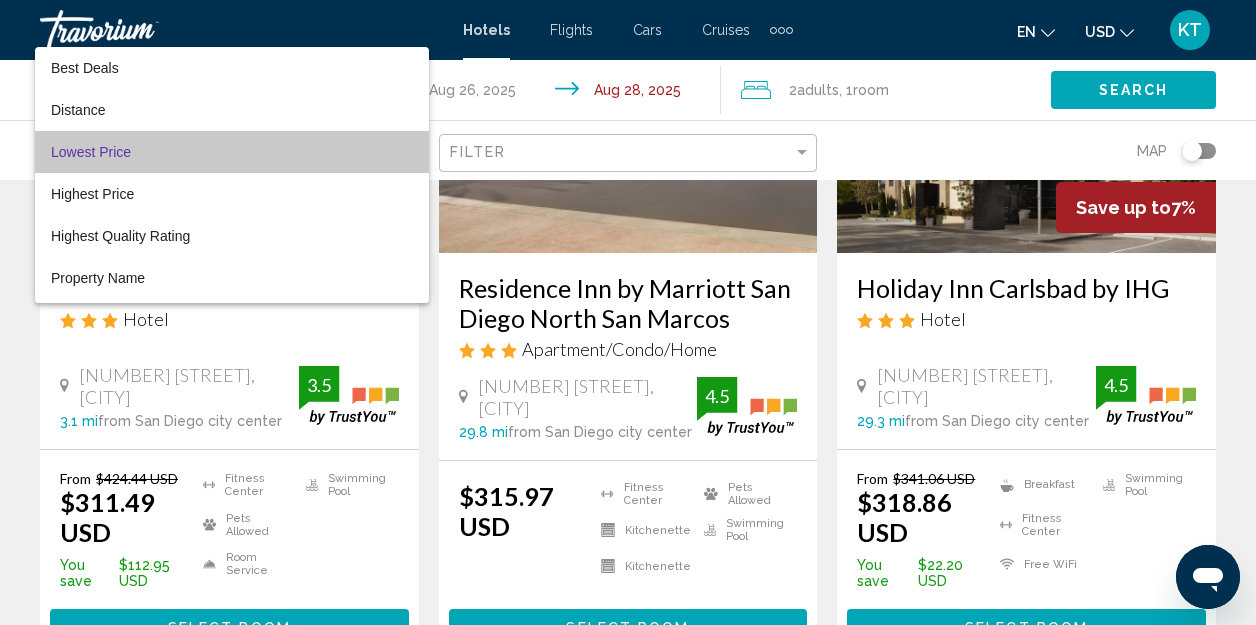 click on "Lowest Price" at bounding box center [232, 152] 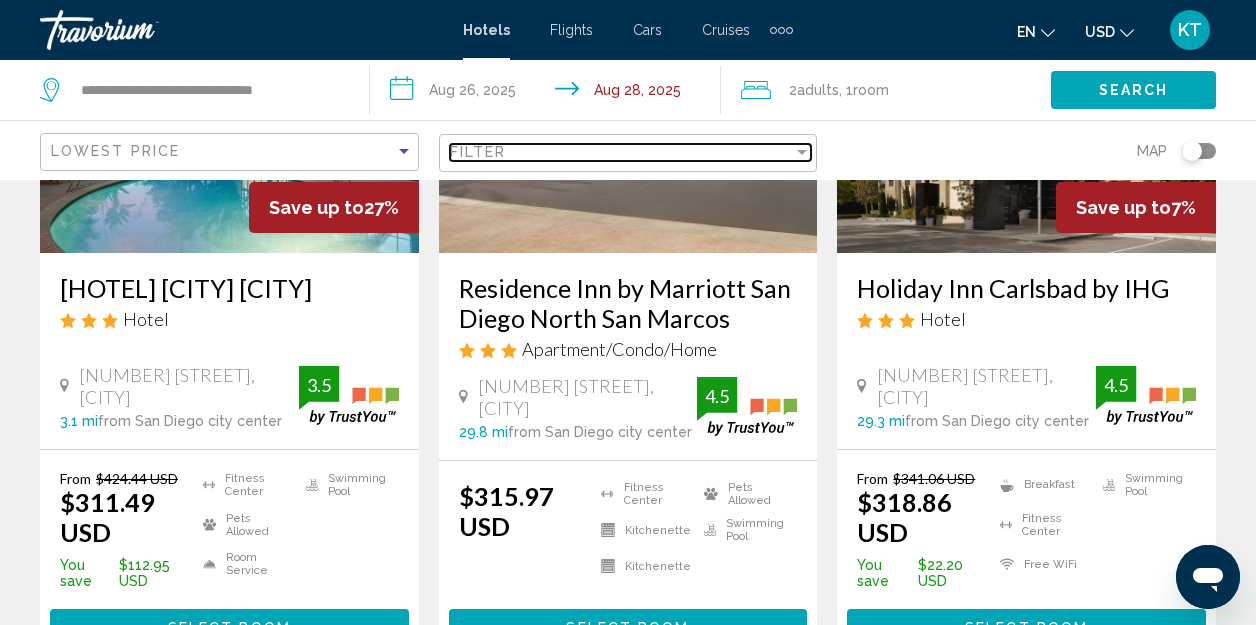 click on "Filter" at bounding box center [622, 152] 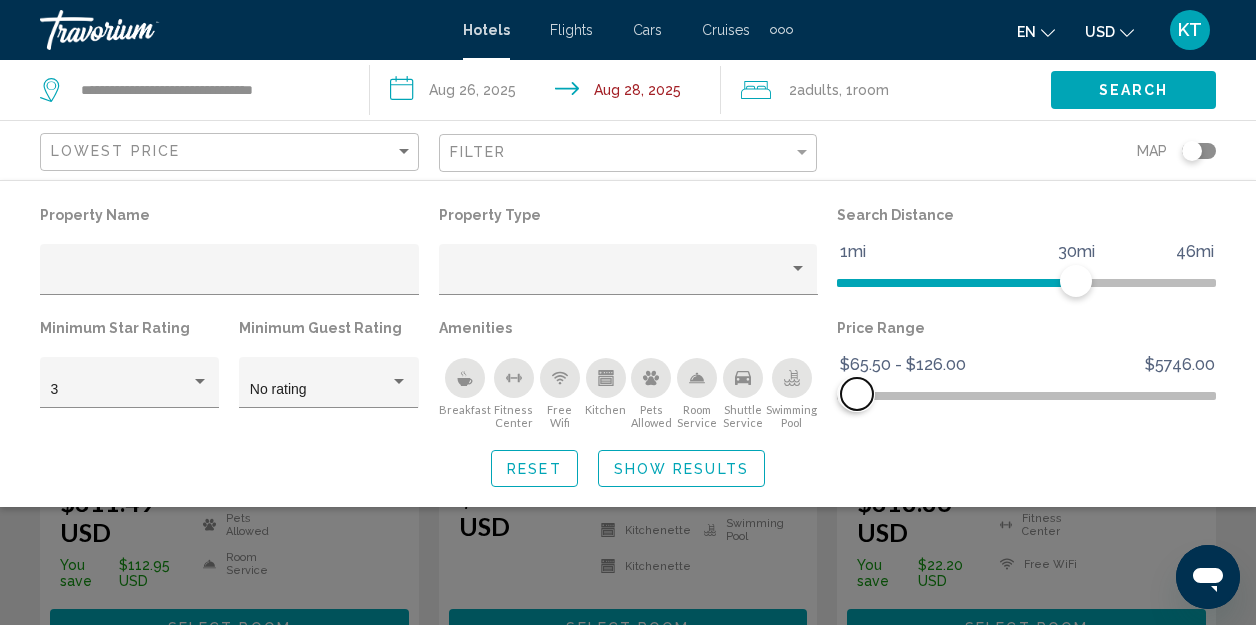 drag, startPoint x: 1191, startPoint y: 391, endPoint x: 857, endPoint y: 398, distance: 334.07333 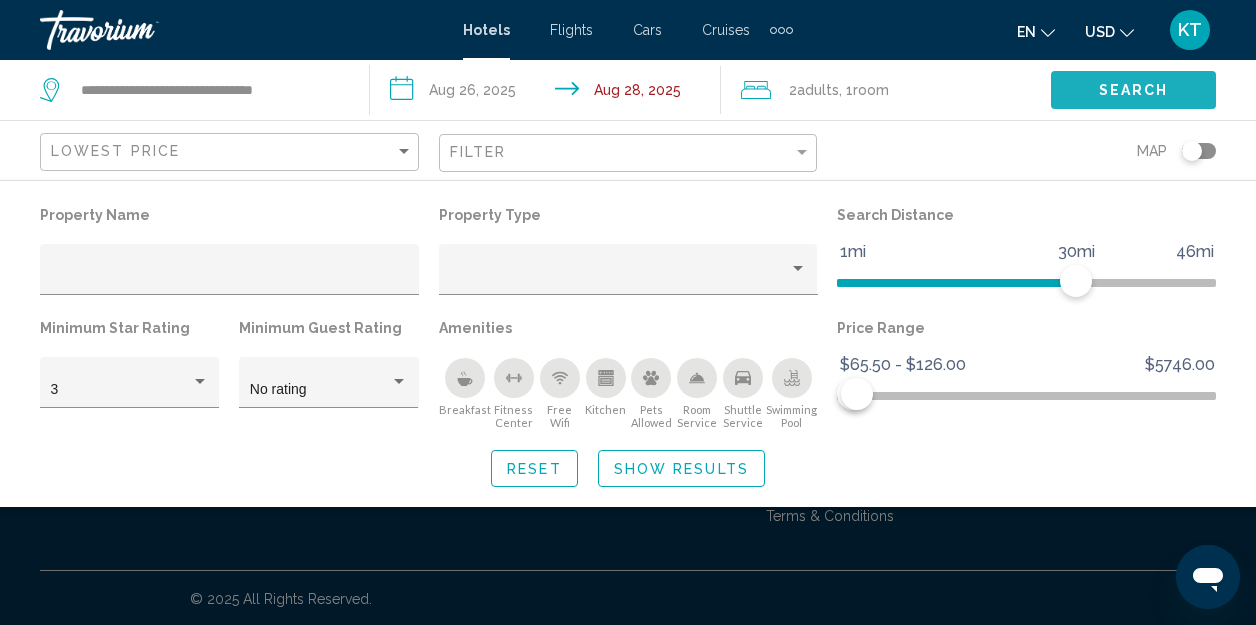 click on "Search" 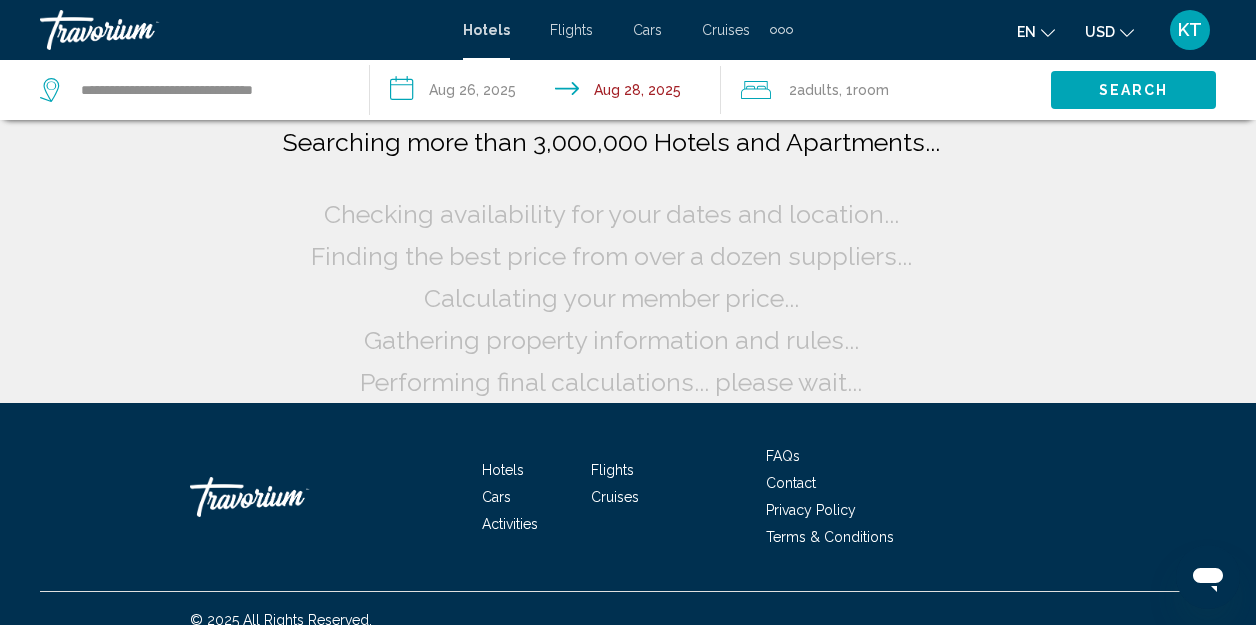 scroll, scrollTop: 0, scrollLeft: 0, axis: both 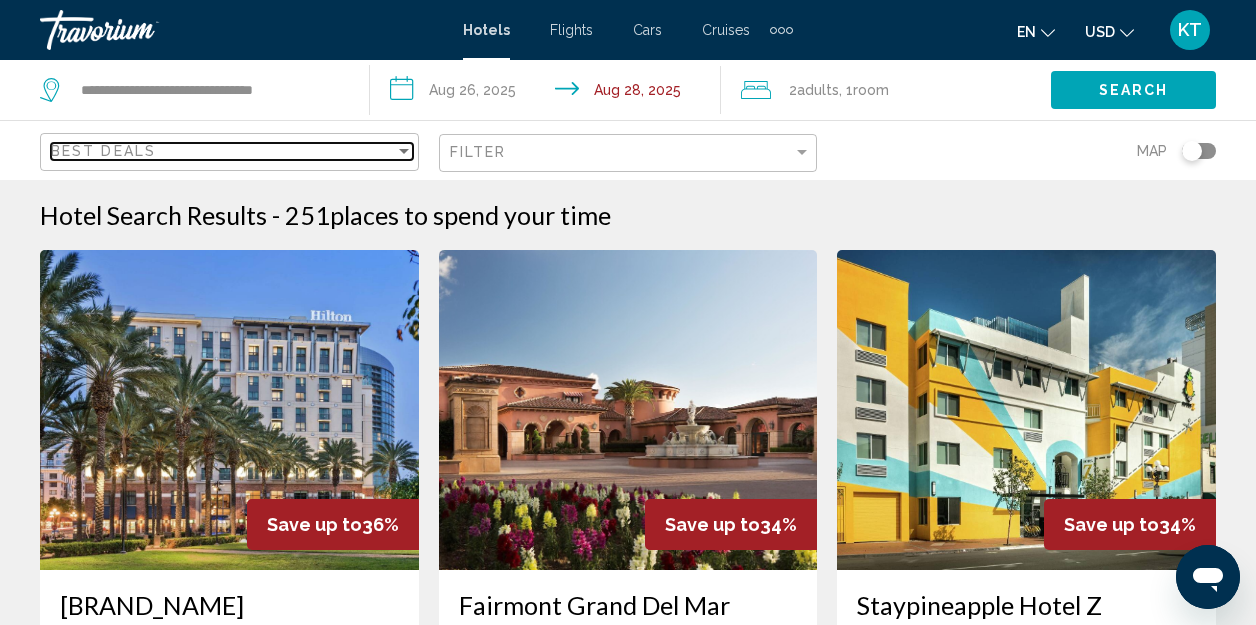 click at bounding box center (404, 151) 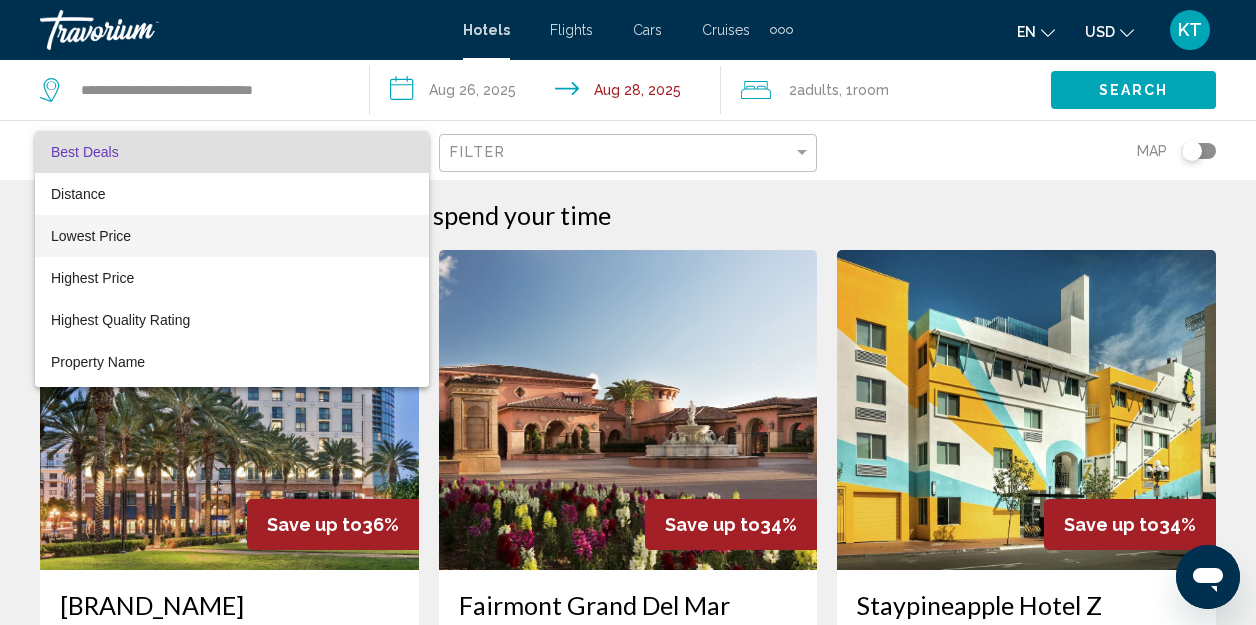 drag, startPoint x: 87, startPoint y: 230, endPoint x: 325, endPoint y: 186, distance: 242.03305 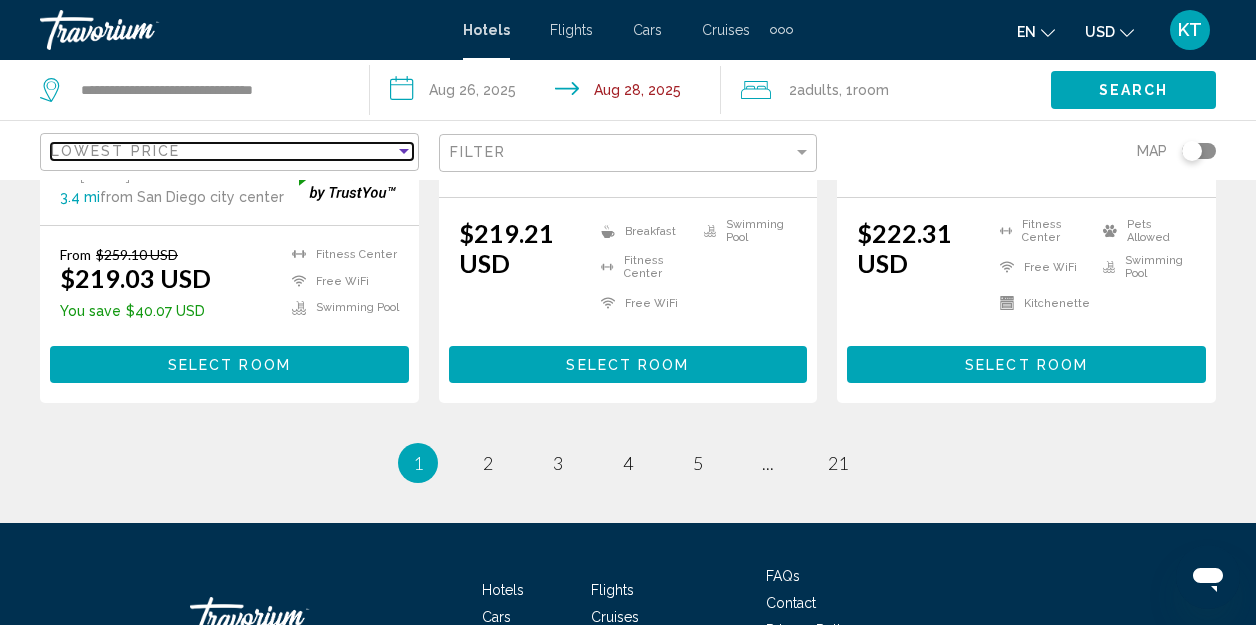 scroll, scrollTop: 3000, scrollLeft: 0, axis: vertical 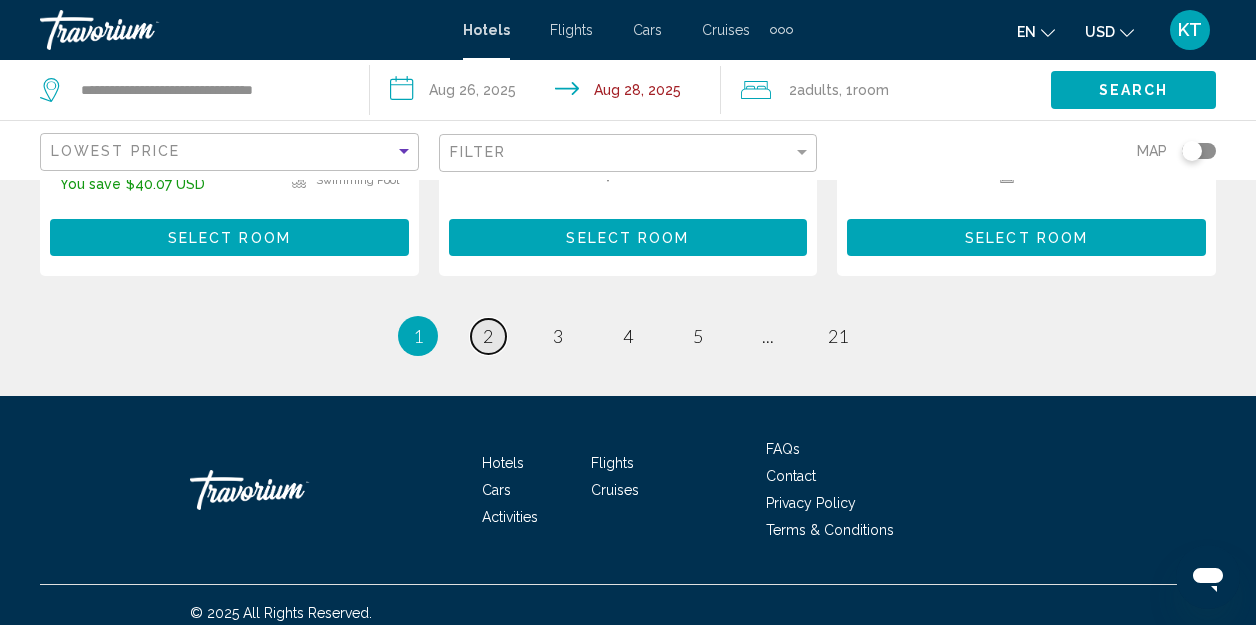 click on "2" at bounding box center (488, 336) 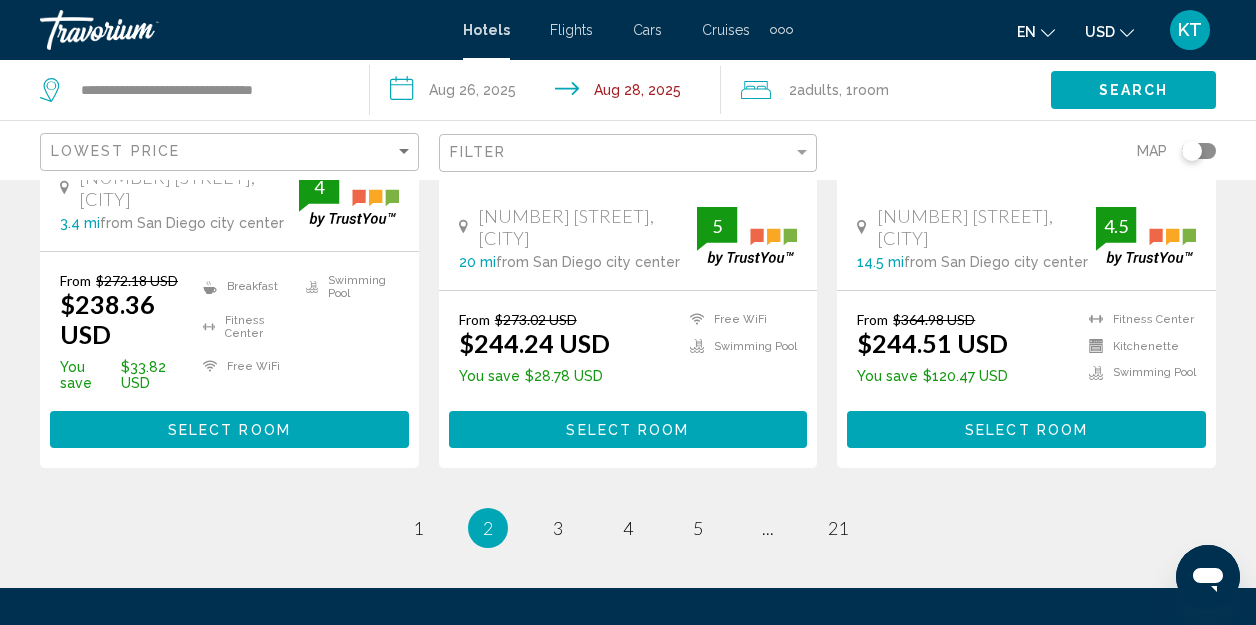 scroll, scrollTop: 3000, scrollLeft: 0, axis: vertical 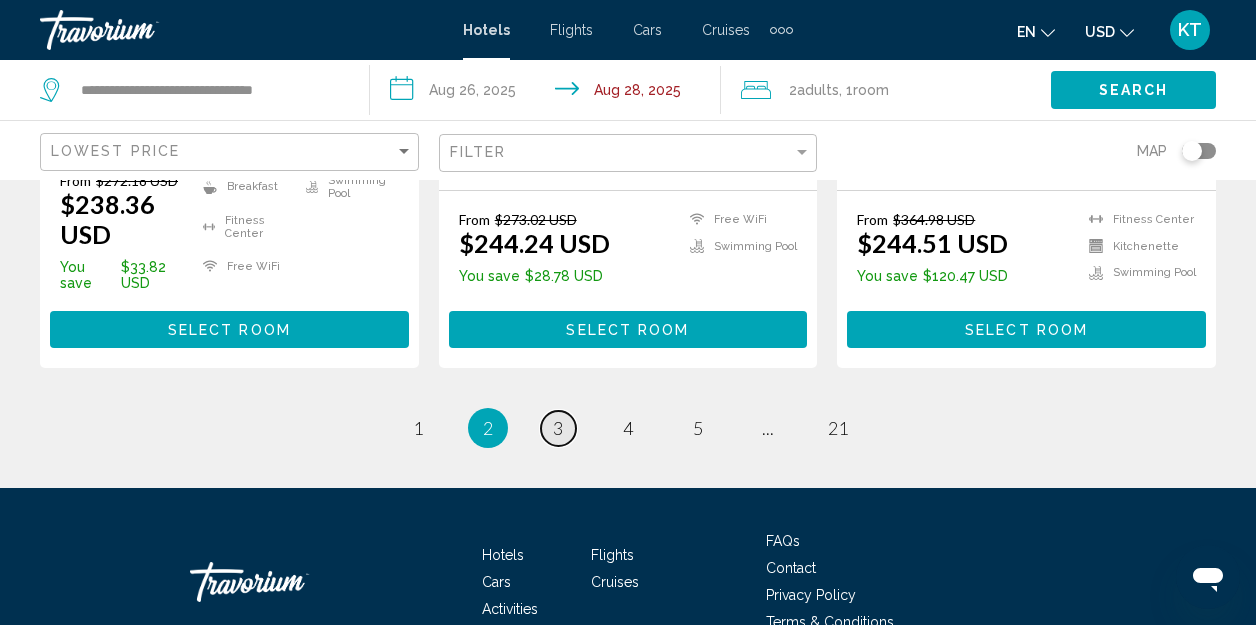 click on "3" at bounding box center [558, 428] 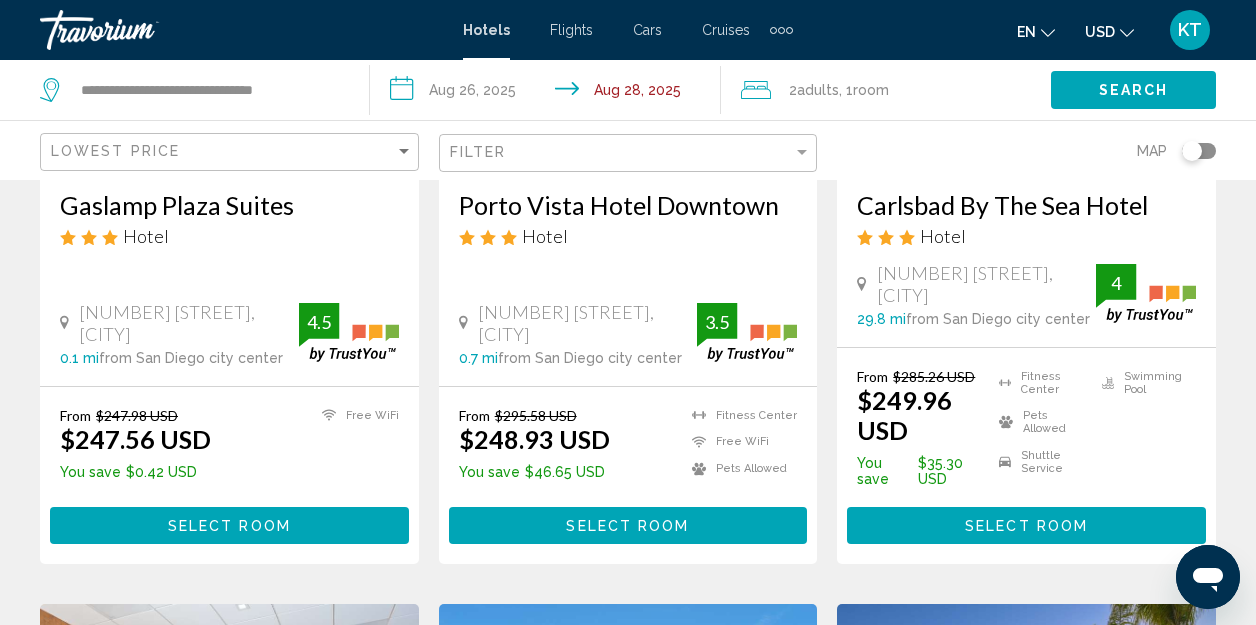 scroll, scrollTop: 300, scrollLeft: 0, axis: vertical 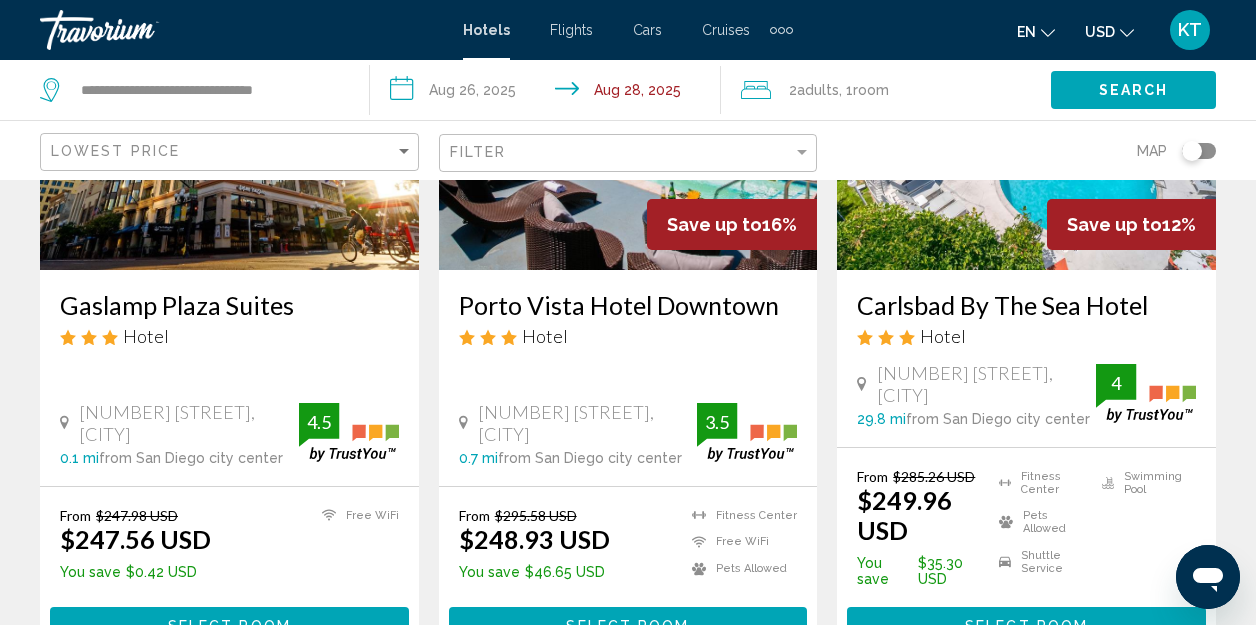 click on "Hotel Search Results  -   251  places to spend your time  Gaslamp Plaza Suites
Hotel
[NUMBER] [STREET], [CITY] 0.1 mi  from San Diego city center from hotel 4.5 From $247.98 USD $247.56 USD  You save  $0.42 USD
Free WiFi  4.5 Select Room Save up to  16%   Porto Vista Hotel Downtown
Hotel
[NUMBER] [STREET], [CITY] 0.7 mi  from San Diego city center from hotel 3.5 From $295.58 USD $248.93 USD  You save  $46.65 USD
Free WiFi
Pets Allowed  3.5 Select Room Save up to  12%   Carlsbad By The Sea Hotel
Hotel" at bounding box center (628, 1498) 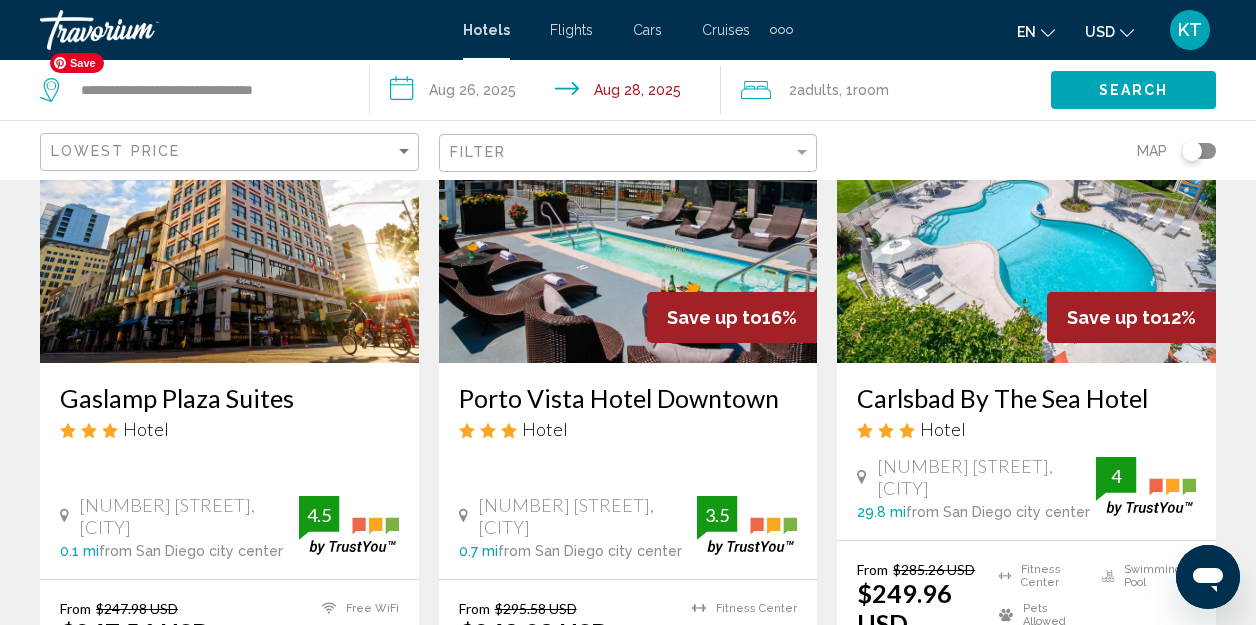 scroll, scrollTop: 200, scrollLeft: 0, axis: vertical 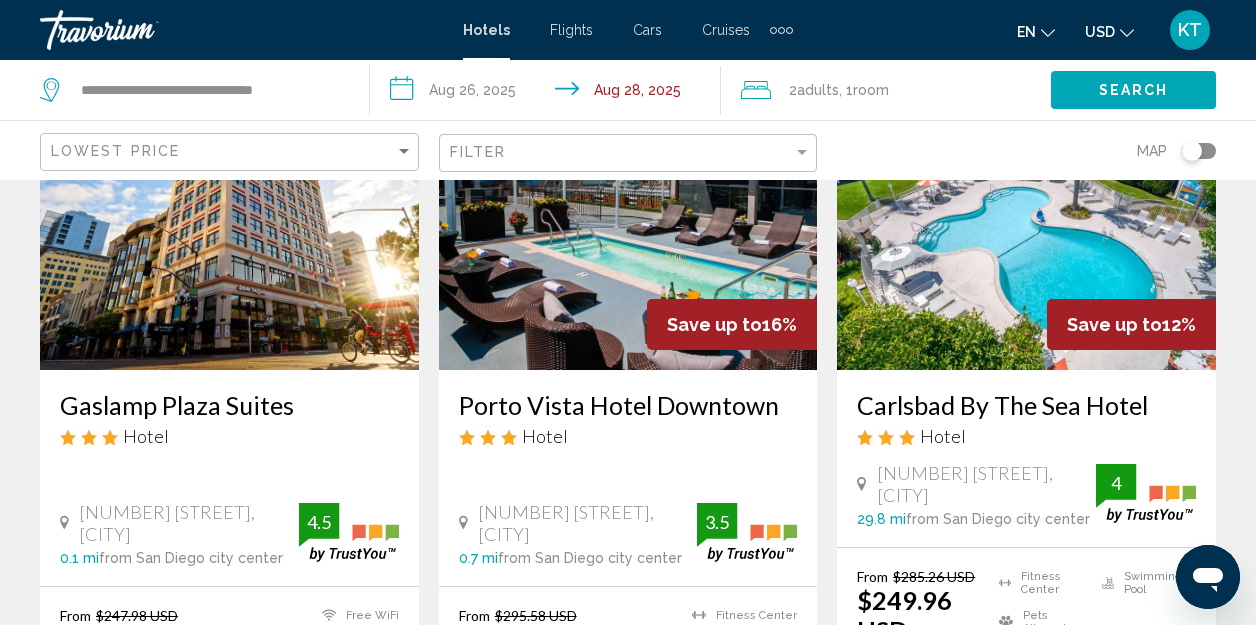 click on "**********" at bounding box center (549, 93) 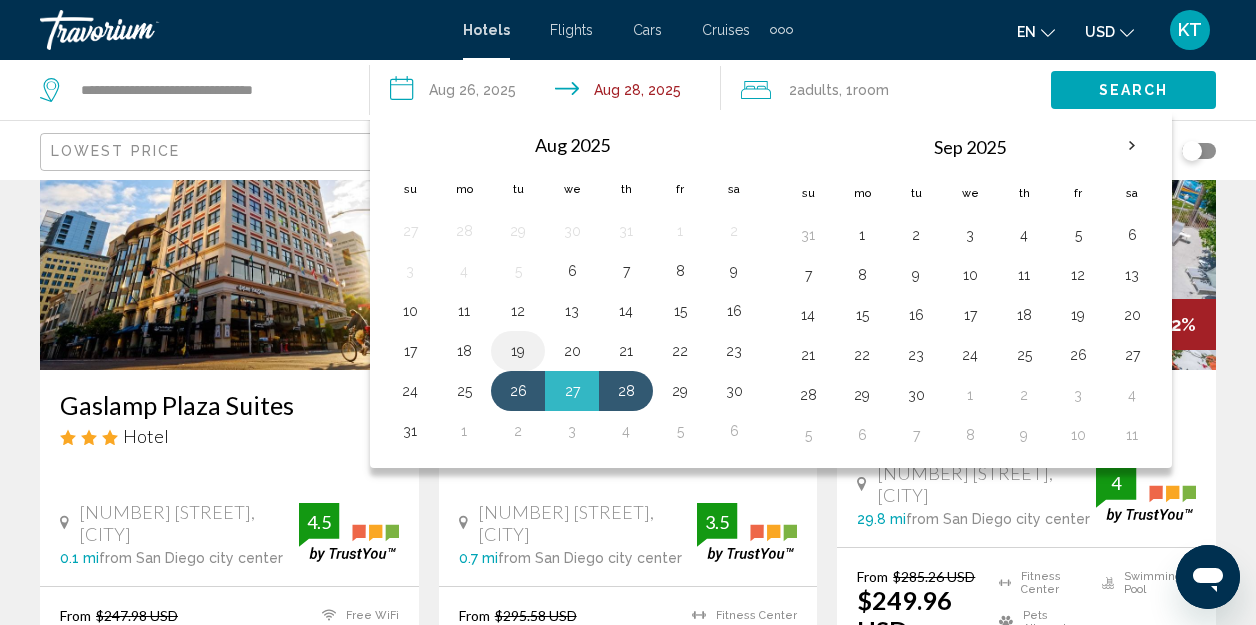 click on "19" at bounding box center [518, 351] 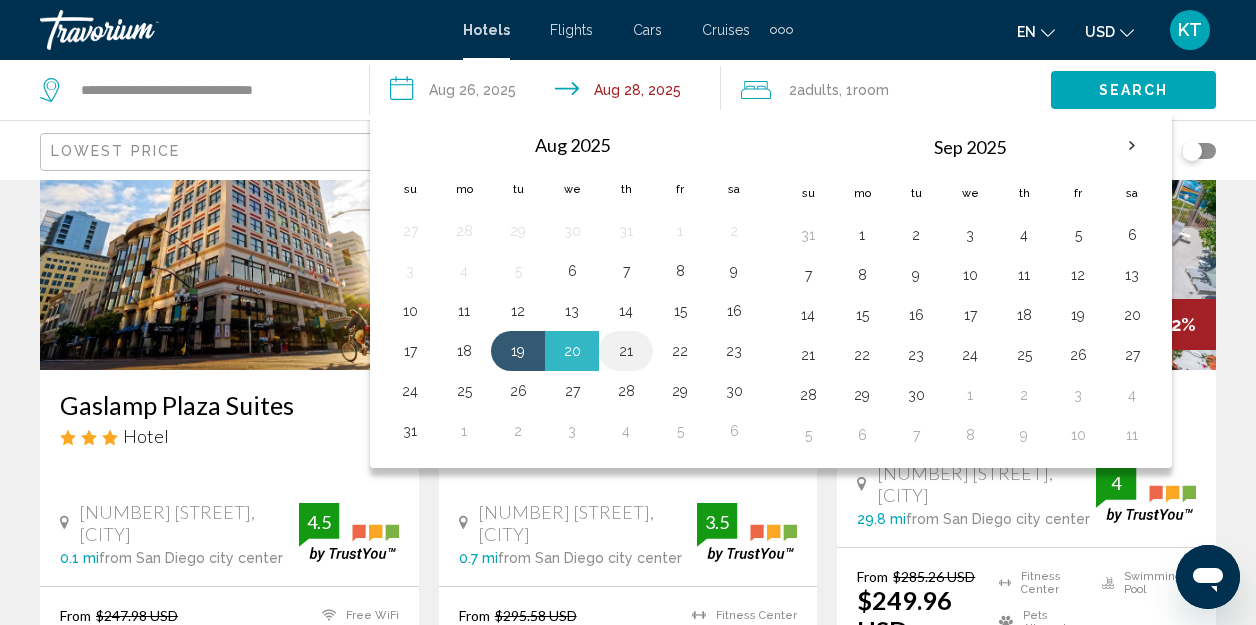click on "21" at bounding box center (626, 351) 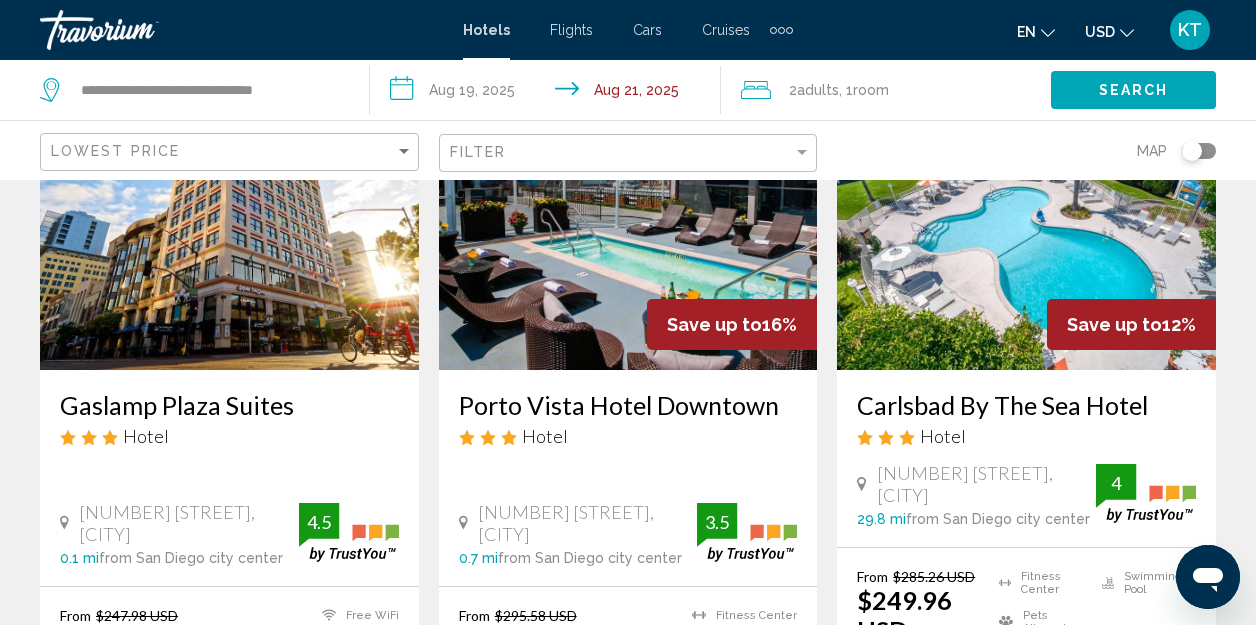 click on "Search" 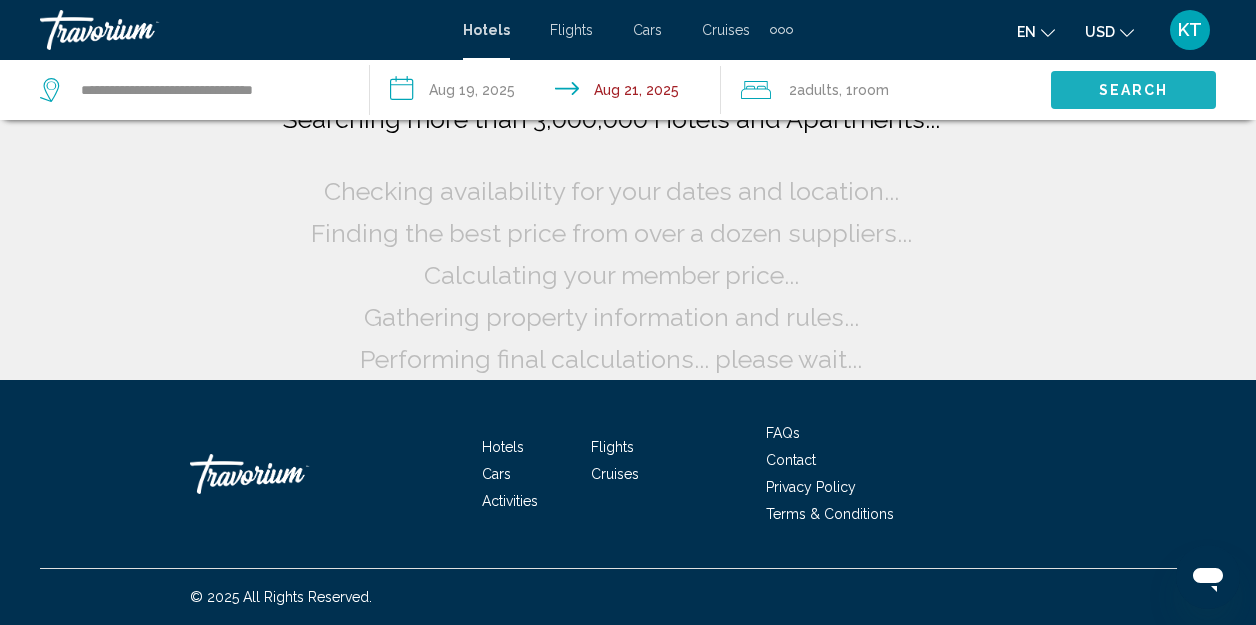 scroll, scrollTop: 0, scrollLeft: 0, axis: both 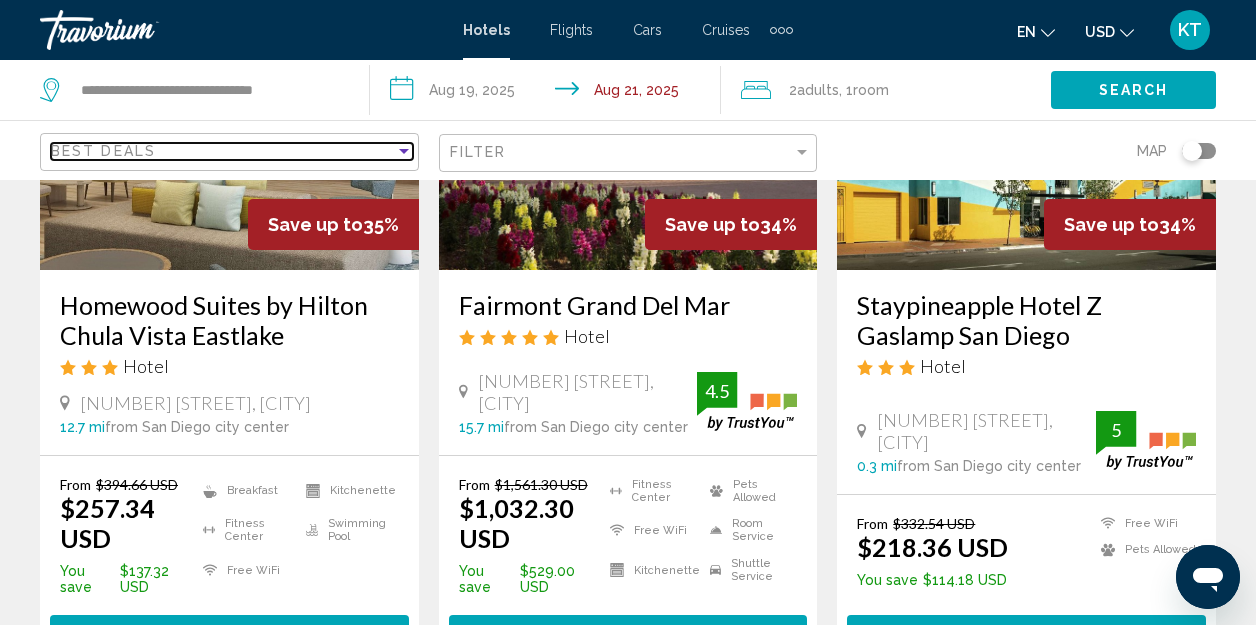 click at bounding box center (404, 151) 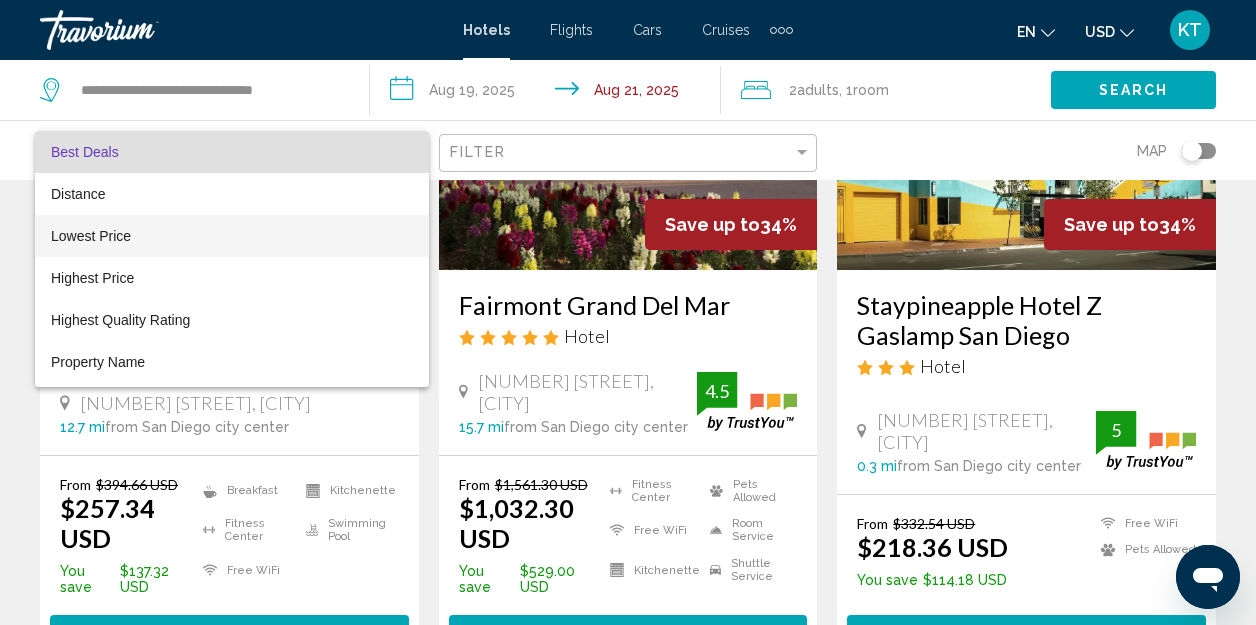 click on "Lowest Price" at bounding box center (91, 236) 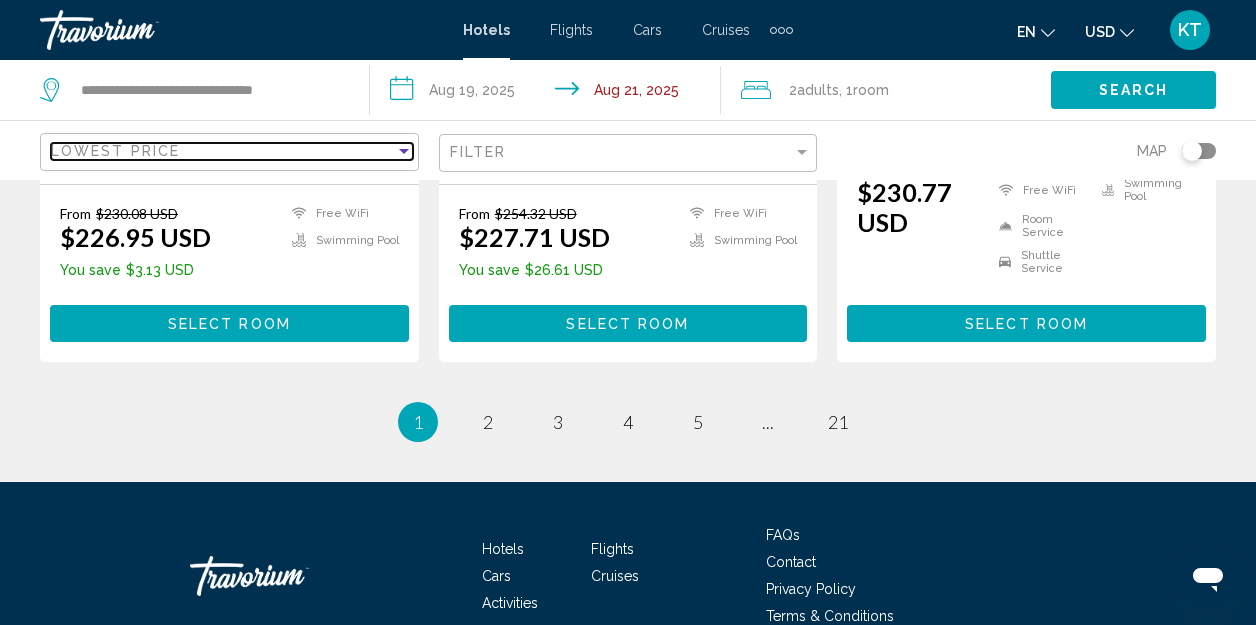 scroll, scrollTop: 3025, scrollLeft: 0, axis: vertical 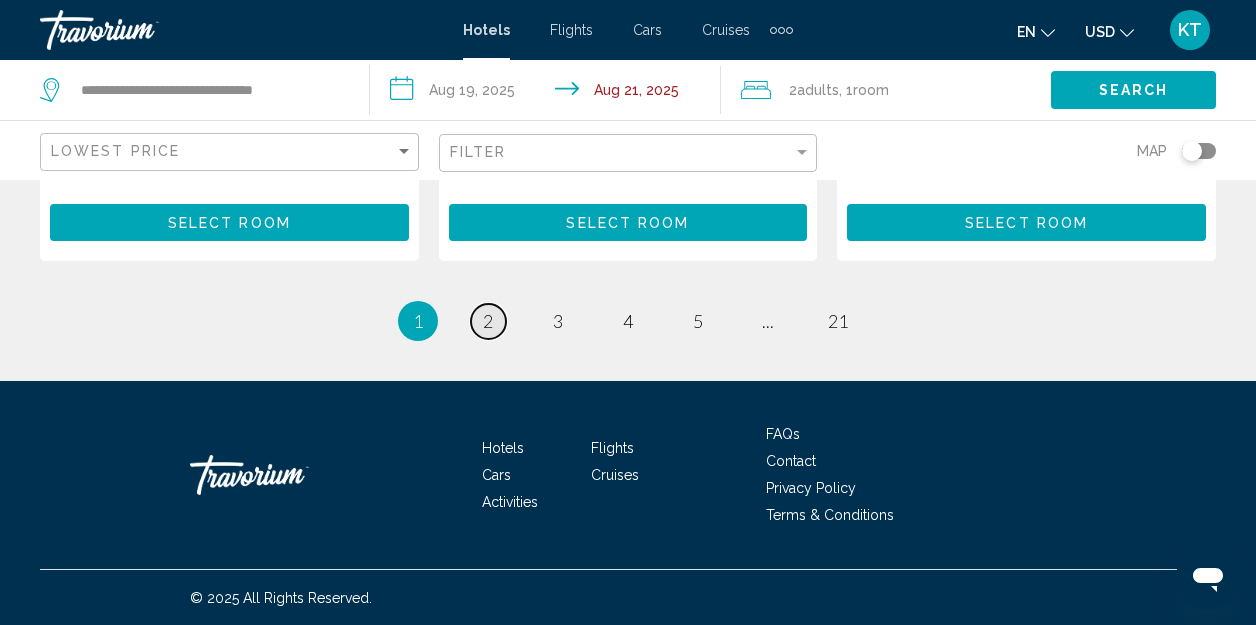 click on "2" at bounding box center (488, 321) 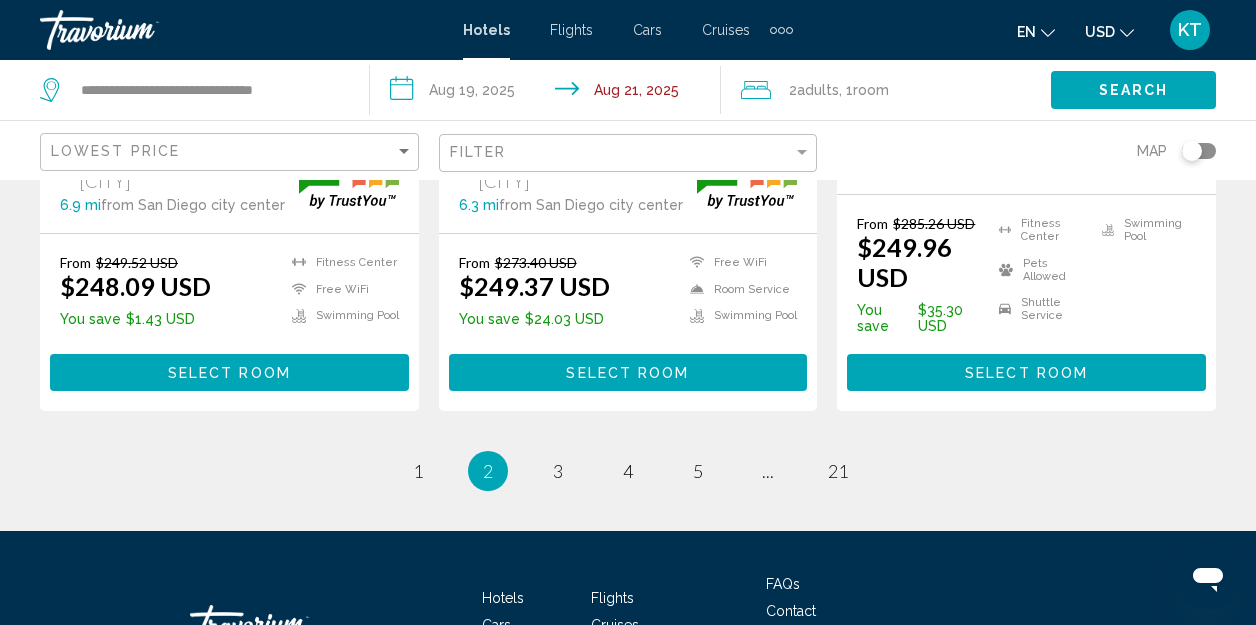 scroll, scrollTop: 3000, scrollLeft: 0, axis: vertical 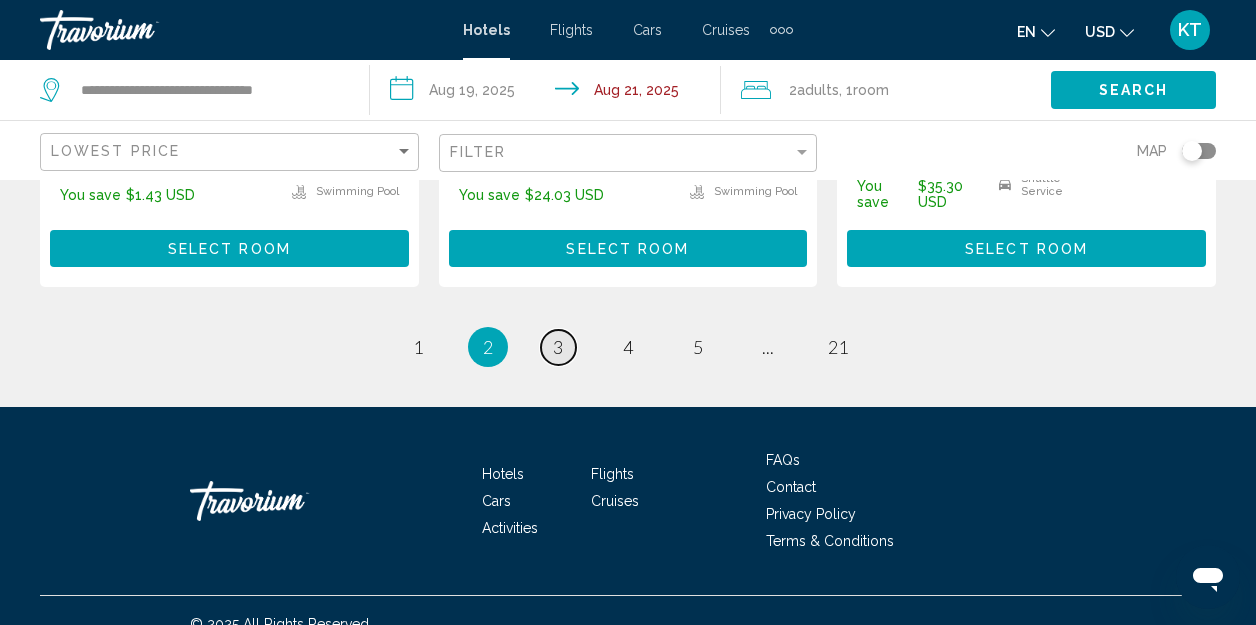click on "3" at bounding box center (558, 347) 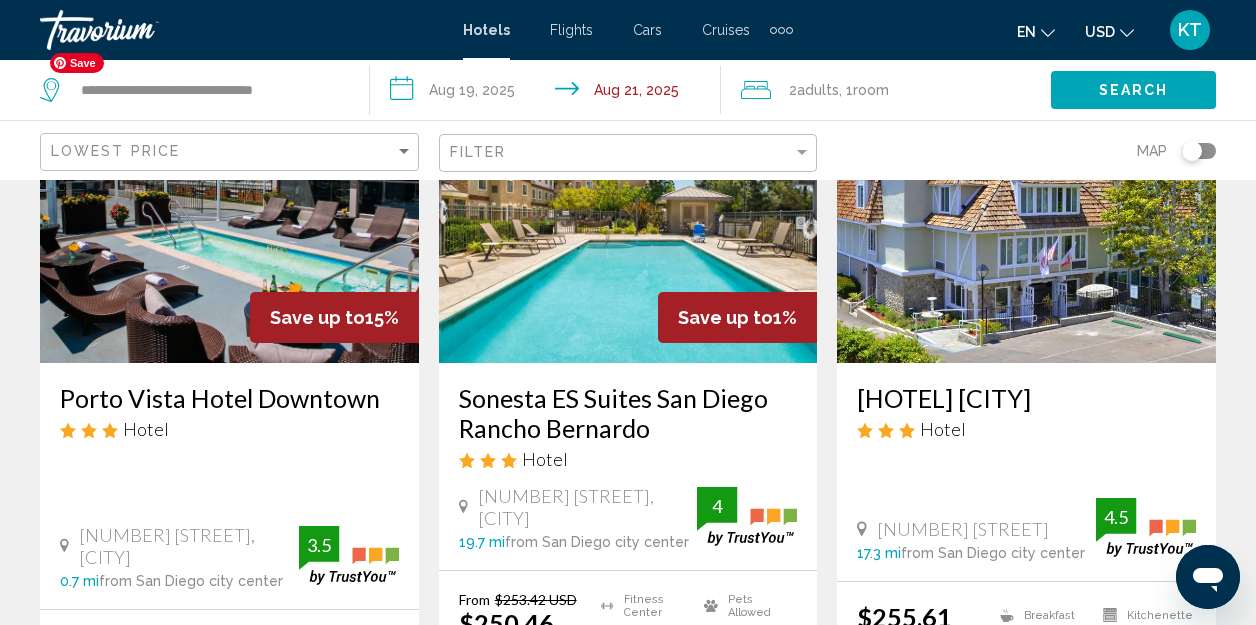 scroll, scrollTop: 400, scrollLeft: 0, axis: vertical 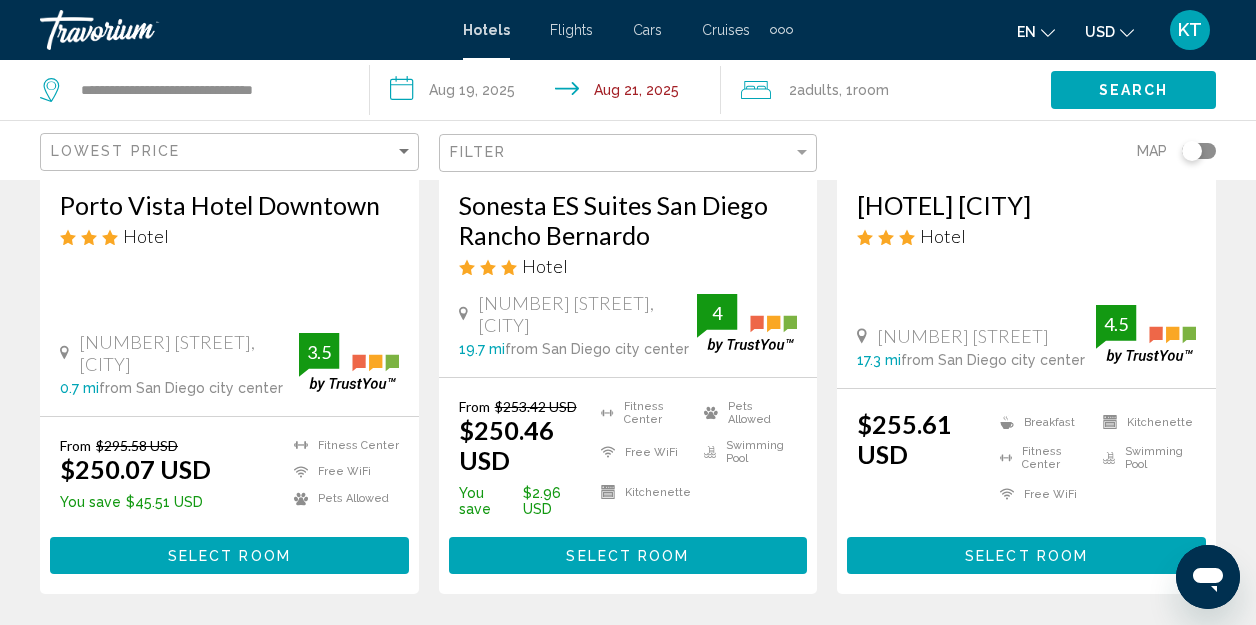 click on "Select Room" at bounding box center [229, 556] 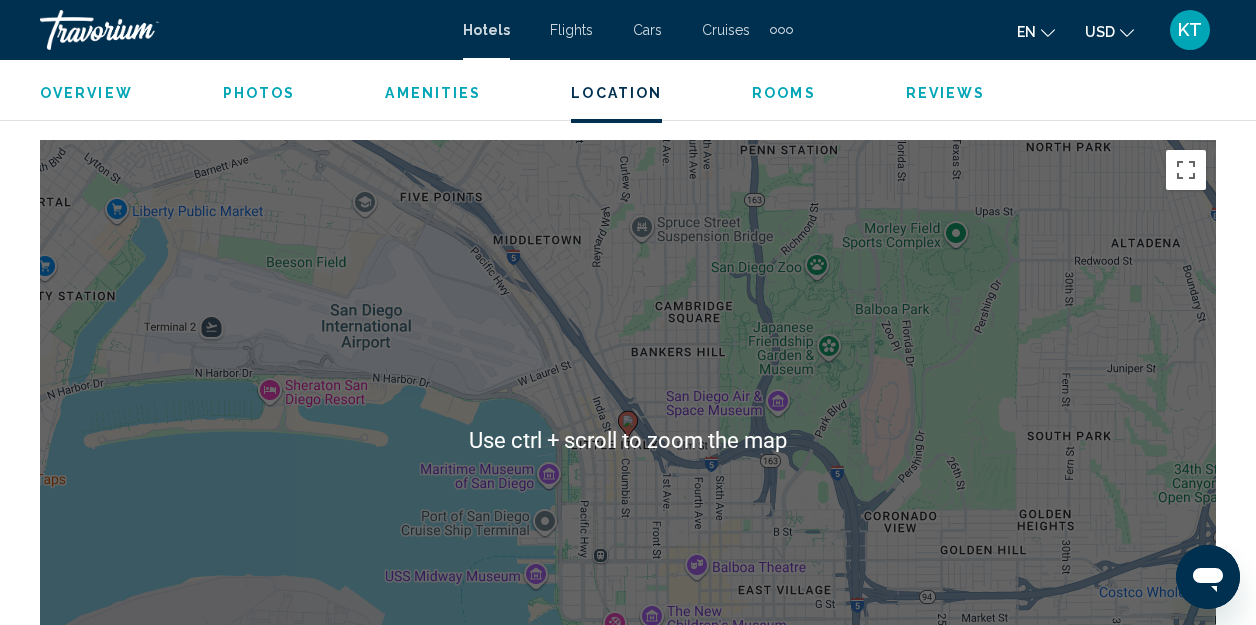 scroll, scrollTop: 2322, scrollLeft: 0, axis: vertical 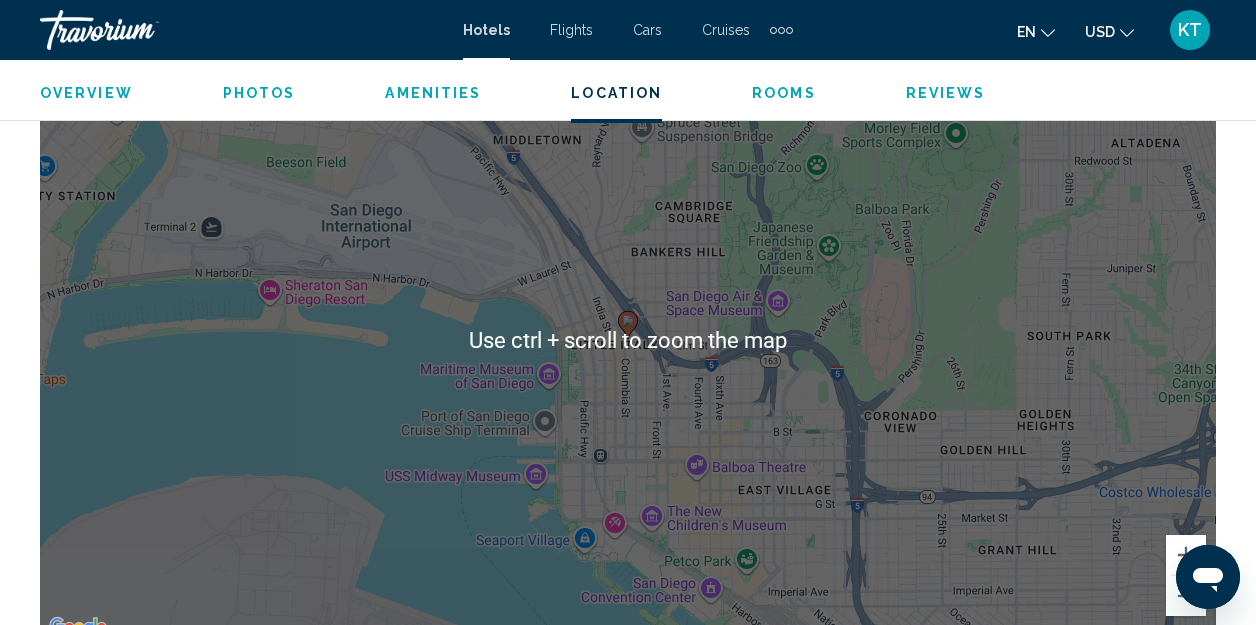 click on "To activate drag with keyboard, press Alt + Enter. Once in keyboard drag state, use the arrow keys to move the marker. To complete the drag, press the Enter key. To cancel, press Escape." at bounding box center (628, 340) 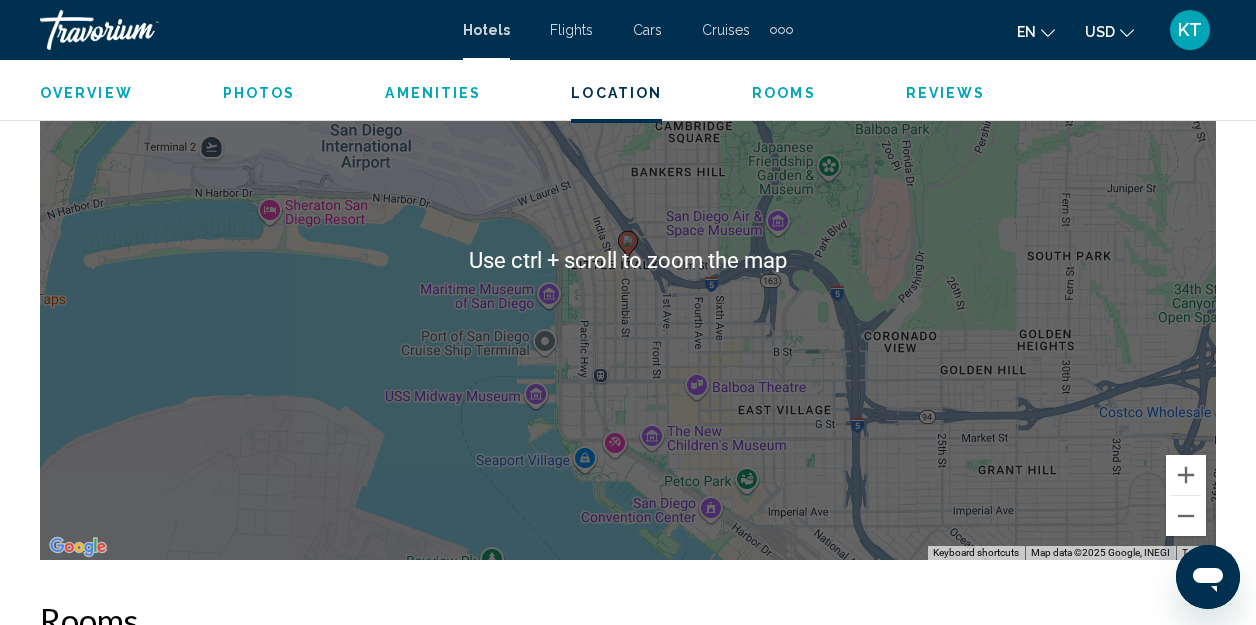 scroll, scrollTop: 2422, scrollLeft: 0, axis: vertical 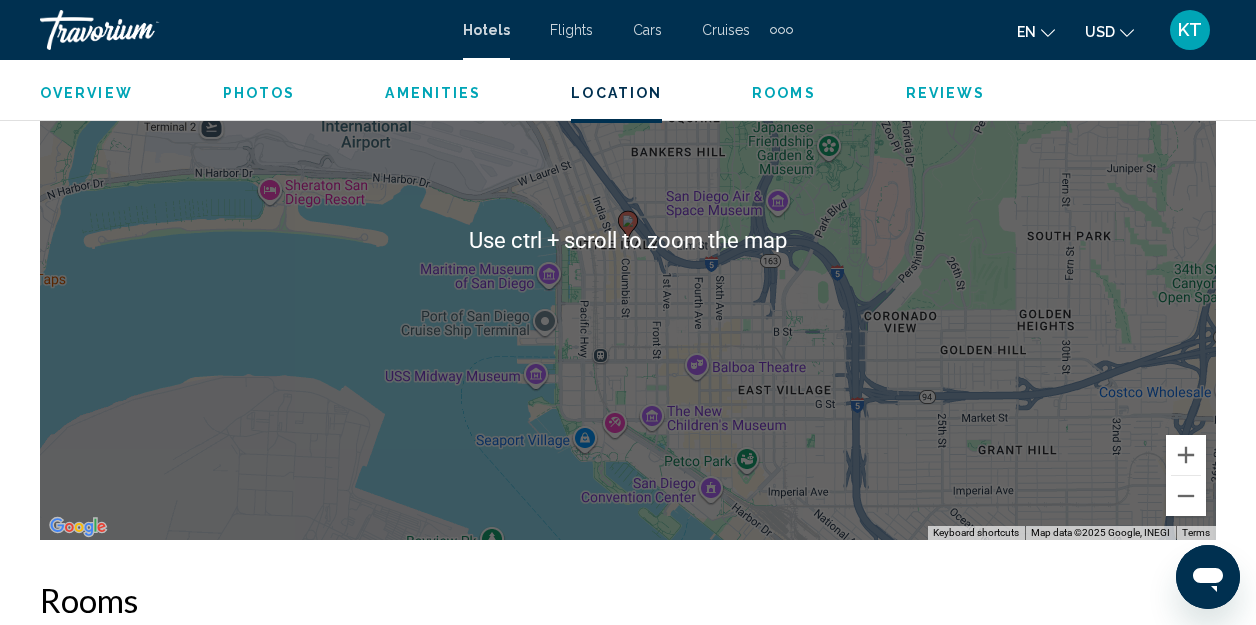 click on "To activate drag with keyboard, press Alt + Enter. Once in keyboard drag state, use the arrow keys to move the marker. To complete the drag, press the Enter key. To cancel, press Escape." at bounding box center (628, 240) 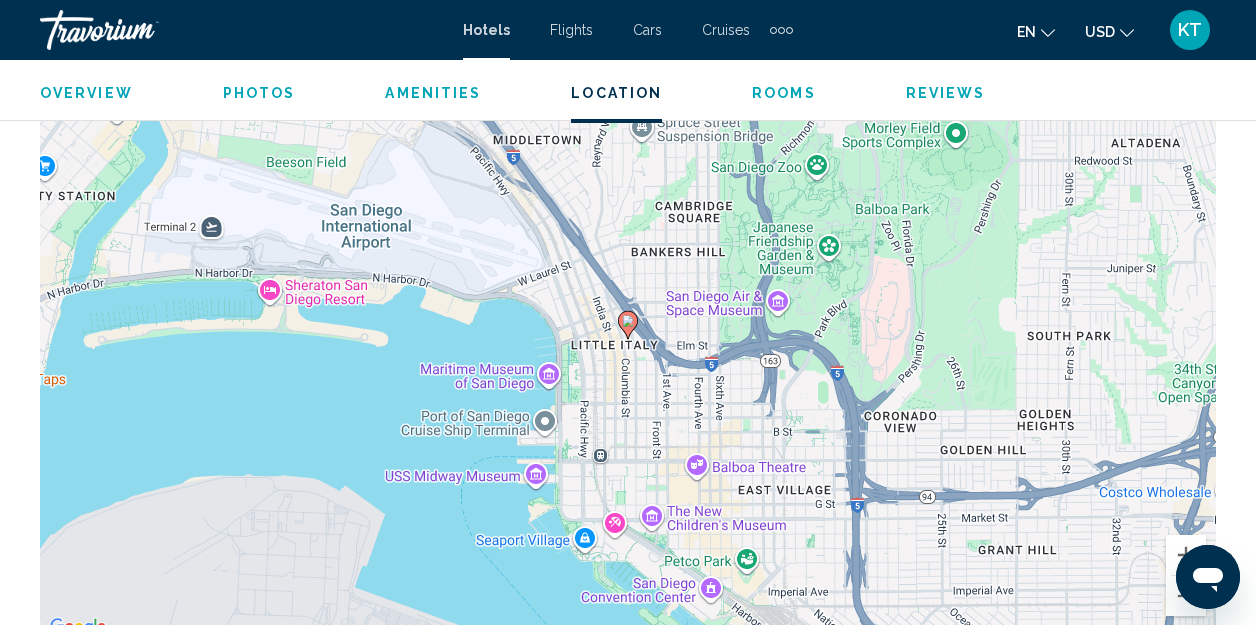 scroll, scrollTop: 2222, scrollLeft: 0, axis: vertical 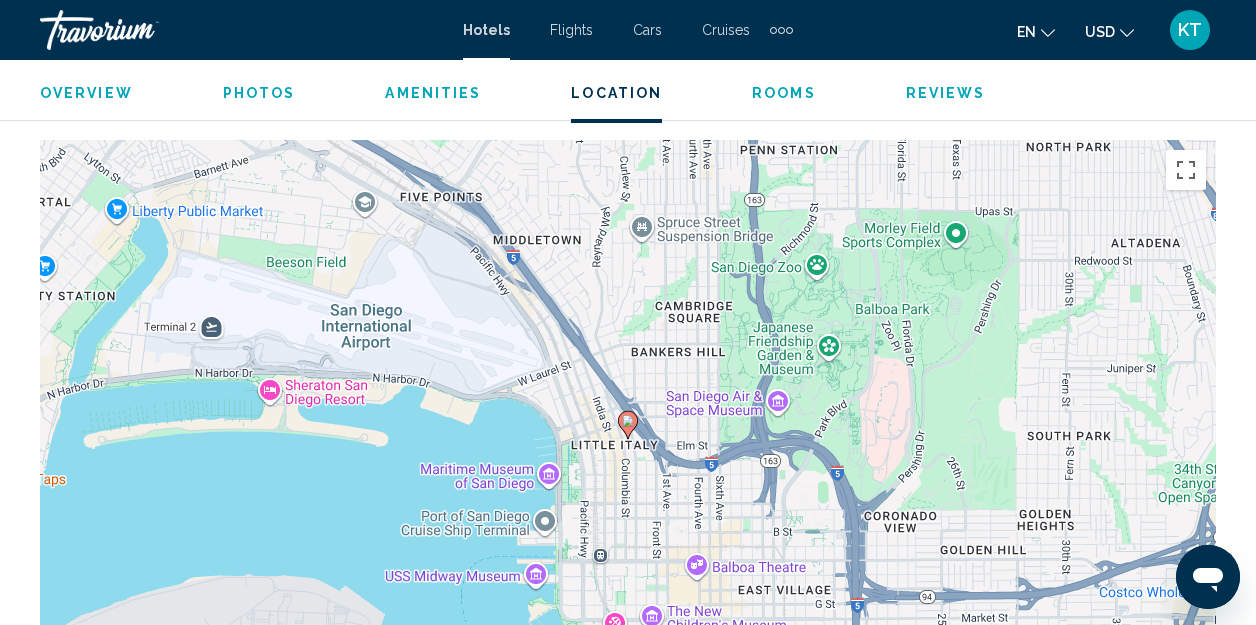 click on "To activate drag with keyboard, press Alt + Enter. Once in keyboard drag state, use the arrow keys to move the marker. To complete the drag, press the Enter key. To cancel, press Escape." at bounding box center [628, 440] 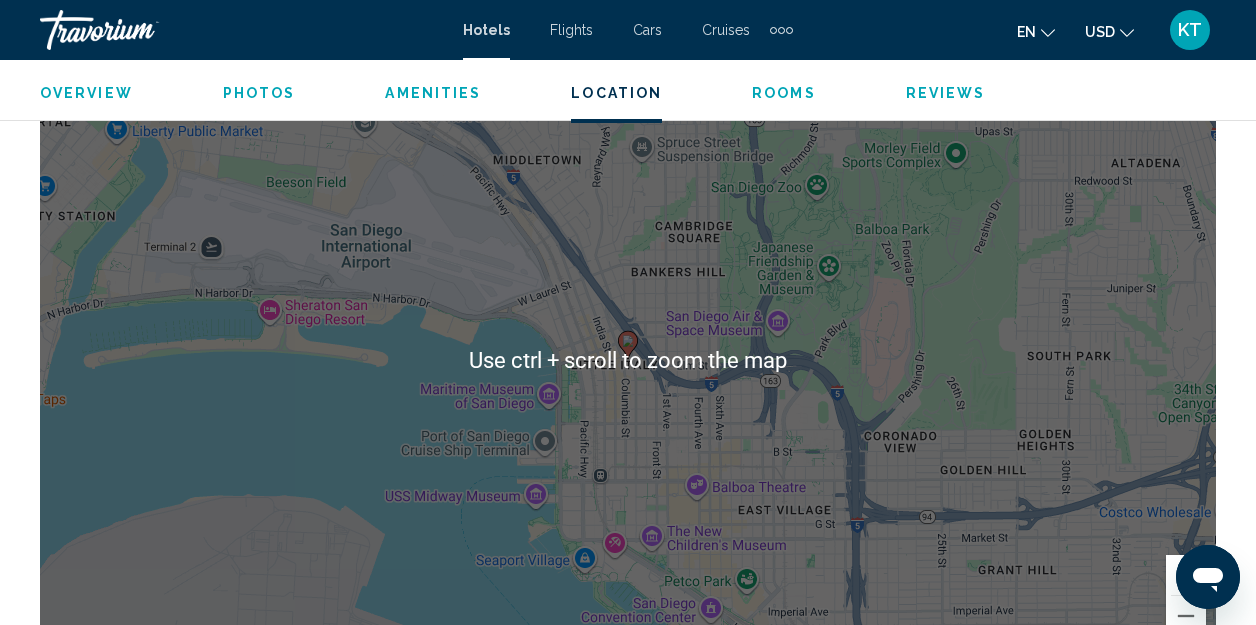 scroll, scrollTop: 2322, scrollLeft: 0, axis: vertical 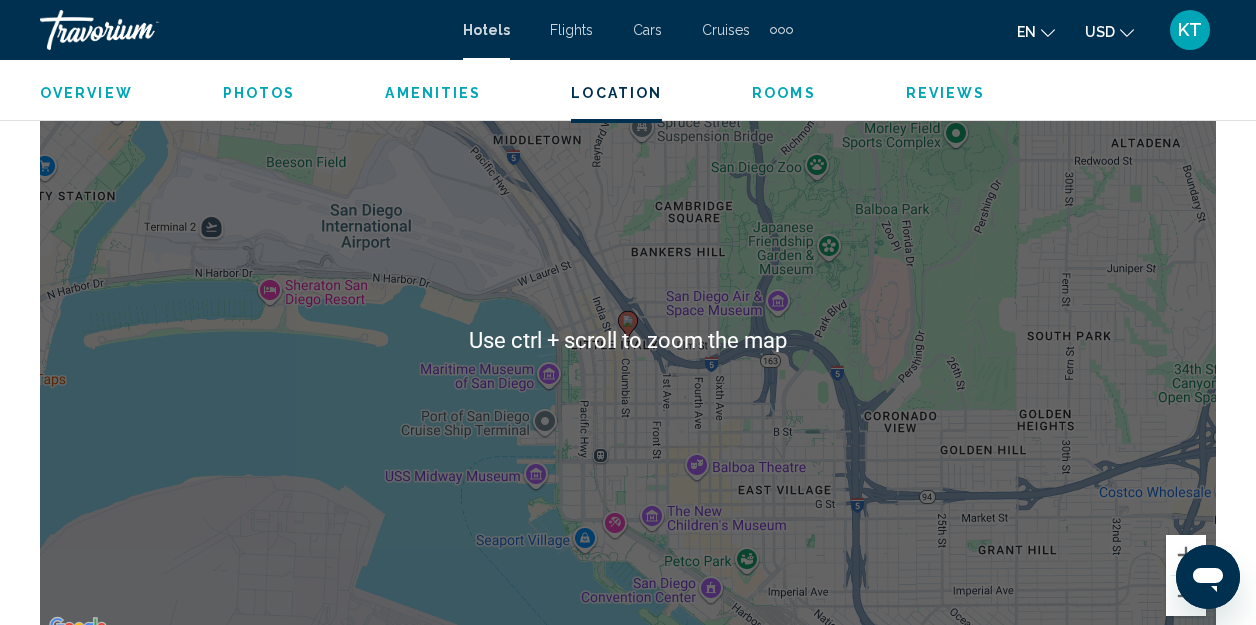 click on "To activate drag with keyboard, press Alt + Enter. Once in keyboard drag state, use the arrow keys to move the marker. To complete the drag, press the Enter key. To cancel, press Escape." at bounding box center [628, 340] 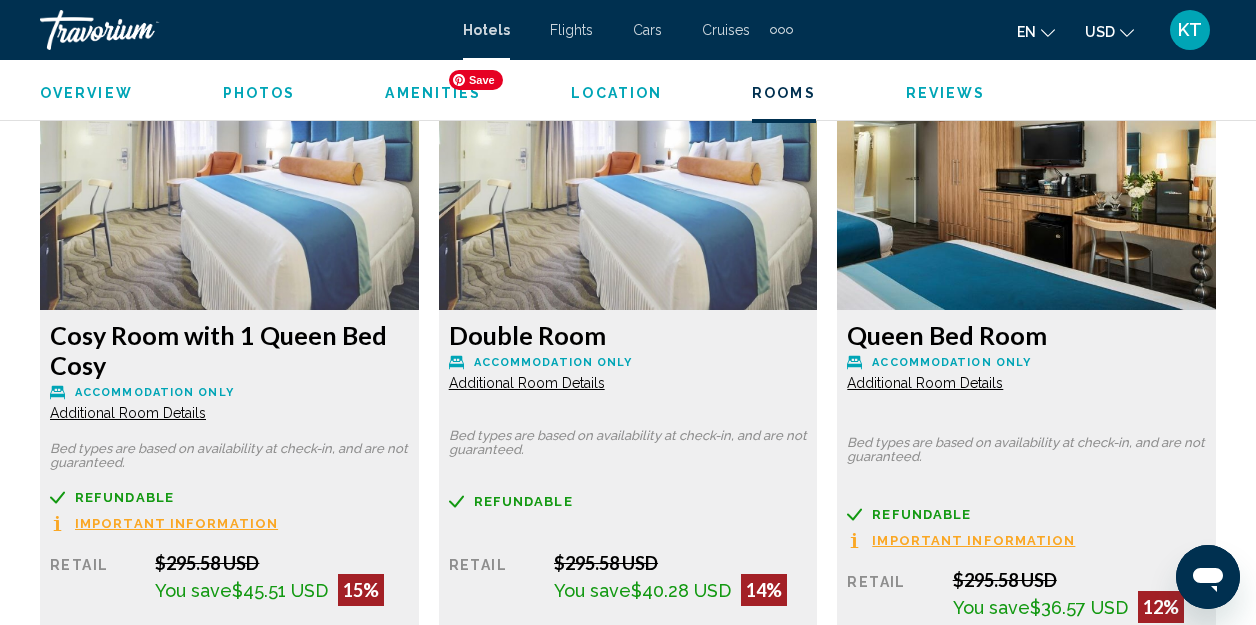scroll, scrollTop: 3222, scrollLeft: 0, axis: vertical 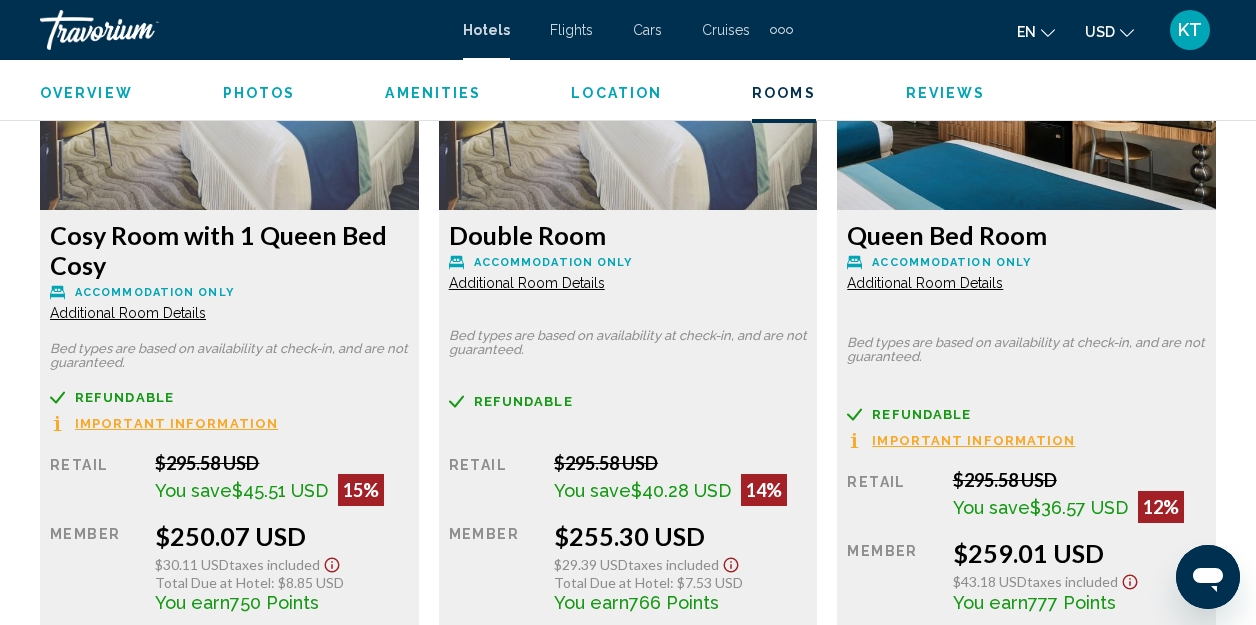 click on "Important Information" at bounding box center (176, 423) 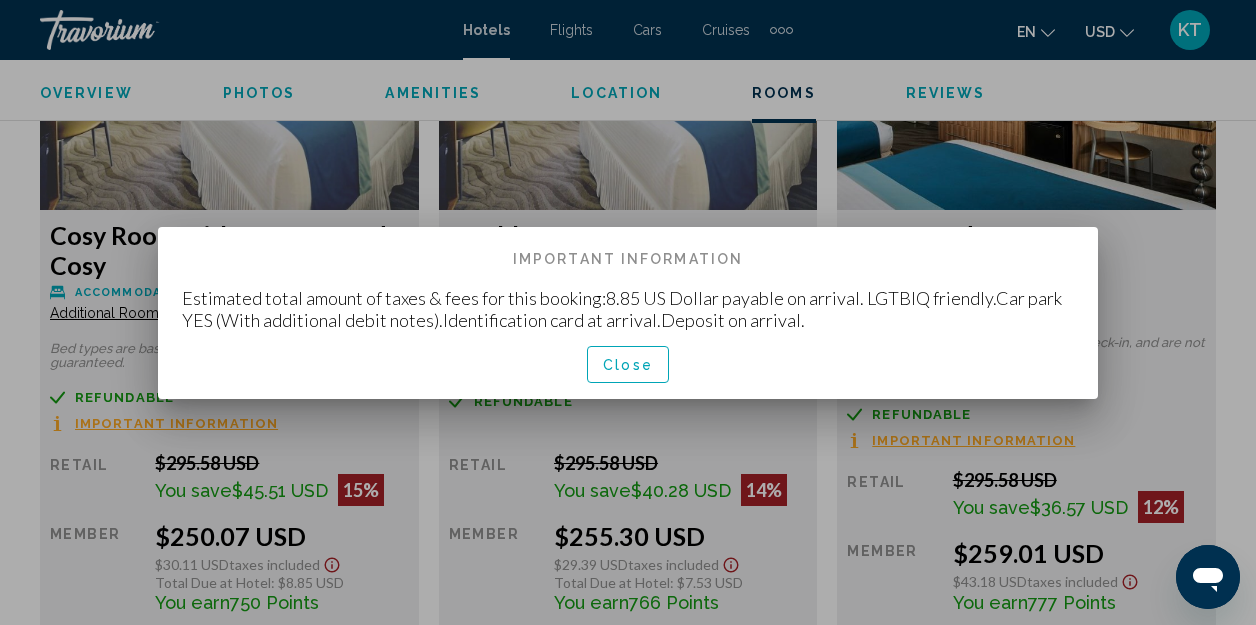 scroll, scrollTop: 0, scrollLeft: 0, axis: both 